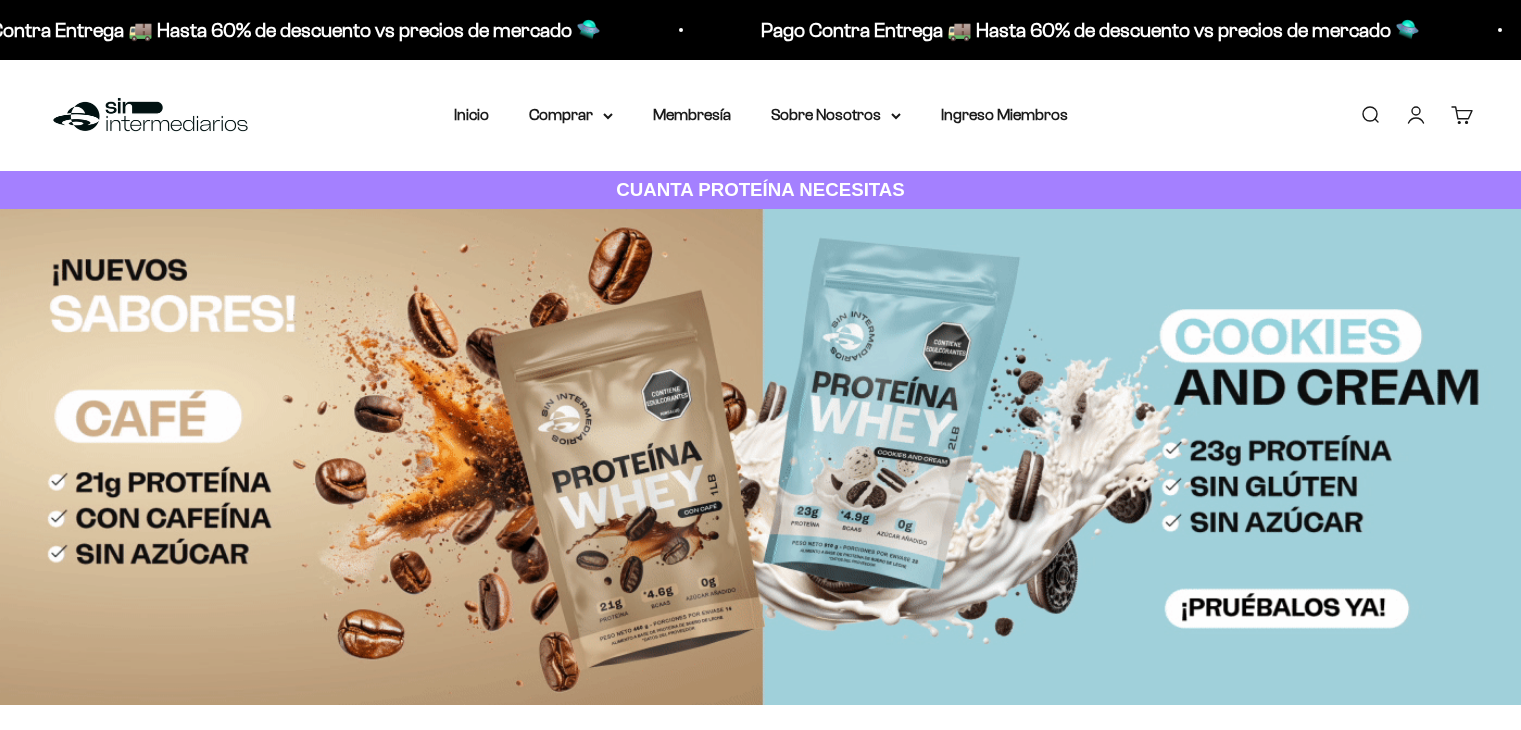 scroll, scrollTop: 0, scrollLeft: 0, axis: both 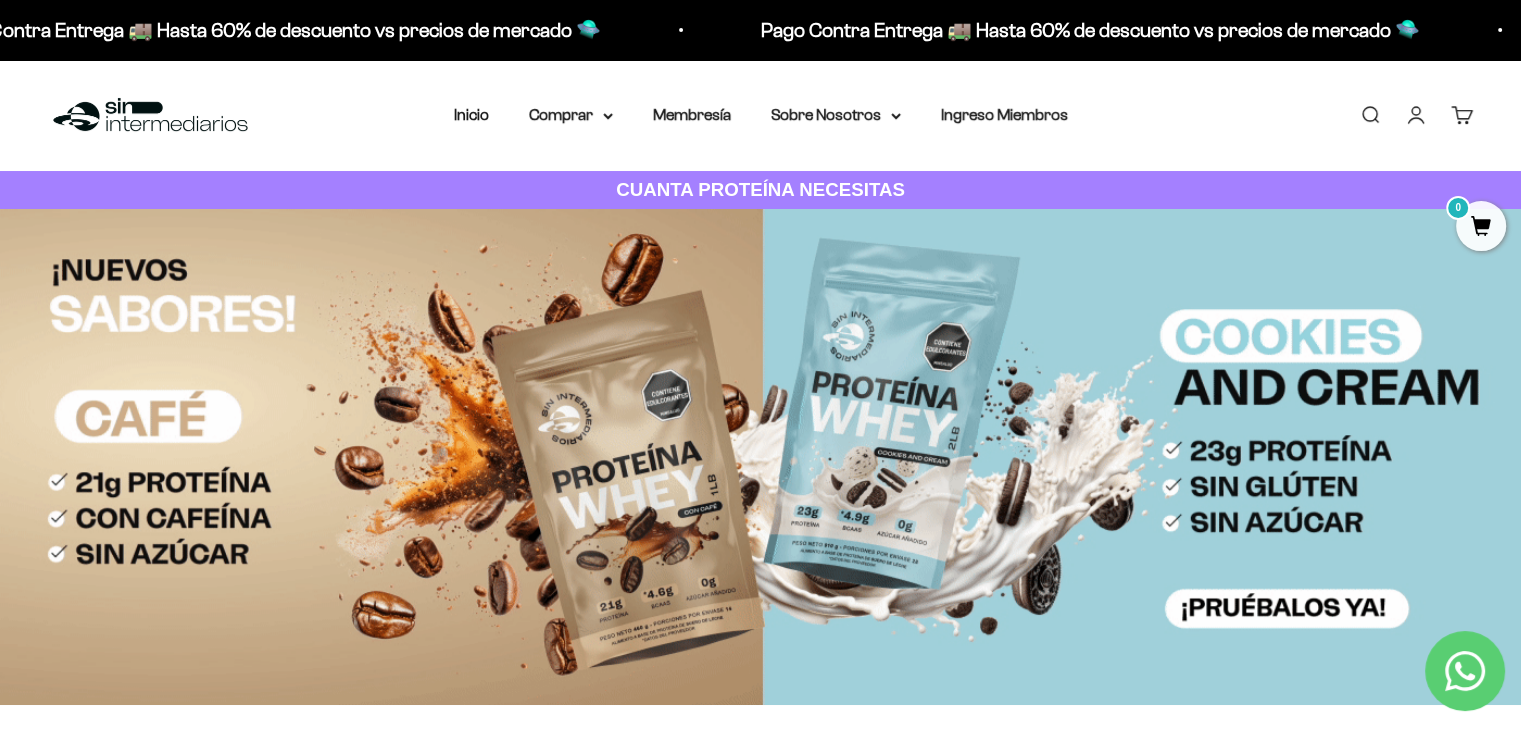 click on "Iniciar sesión" at bounding box center [1416, 115] 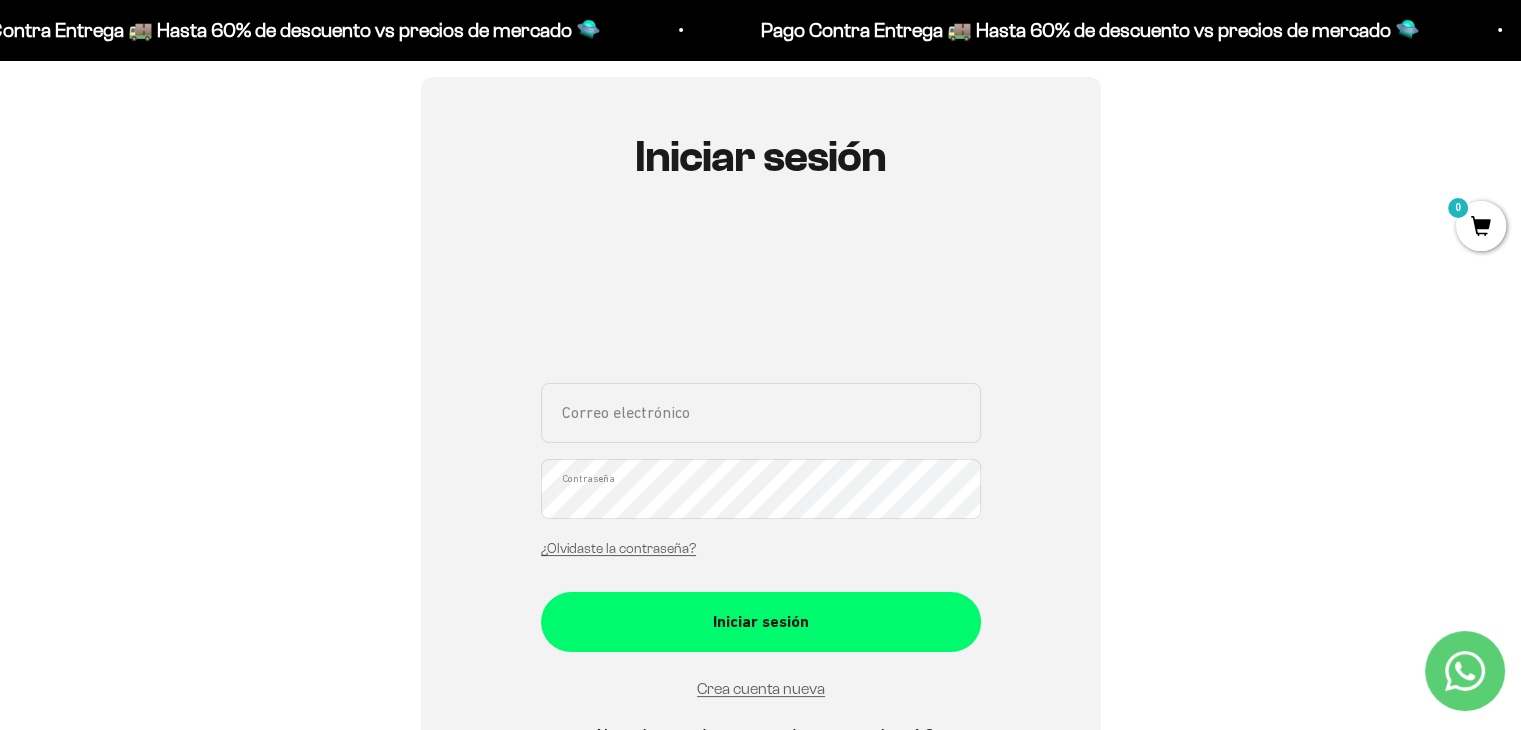 scroll, scrollTop: 0, scrollLeft: 0, axis: both 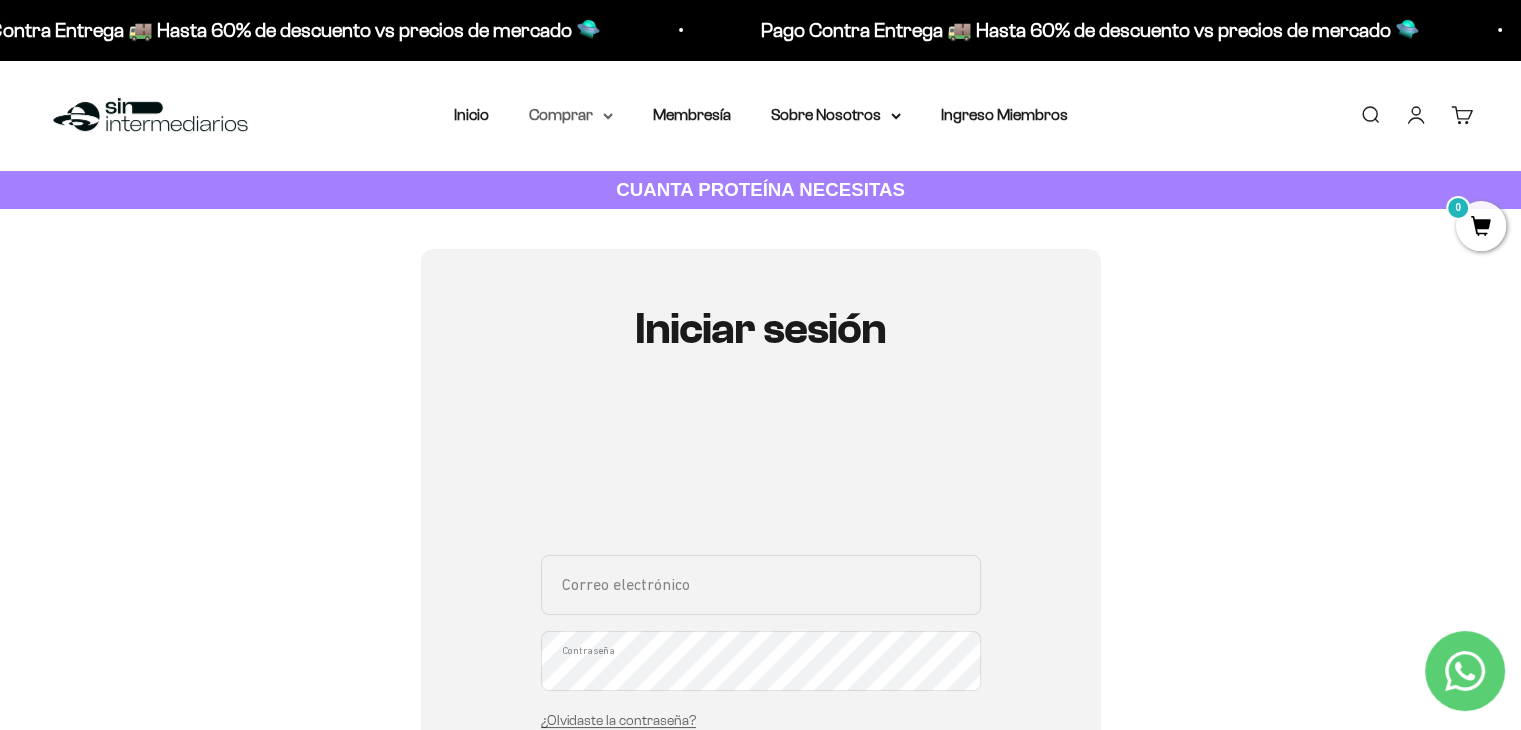 click on "Comprar" at bounding box center (571, 115) 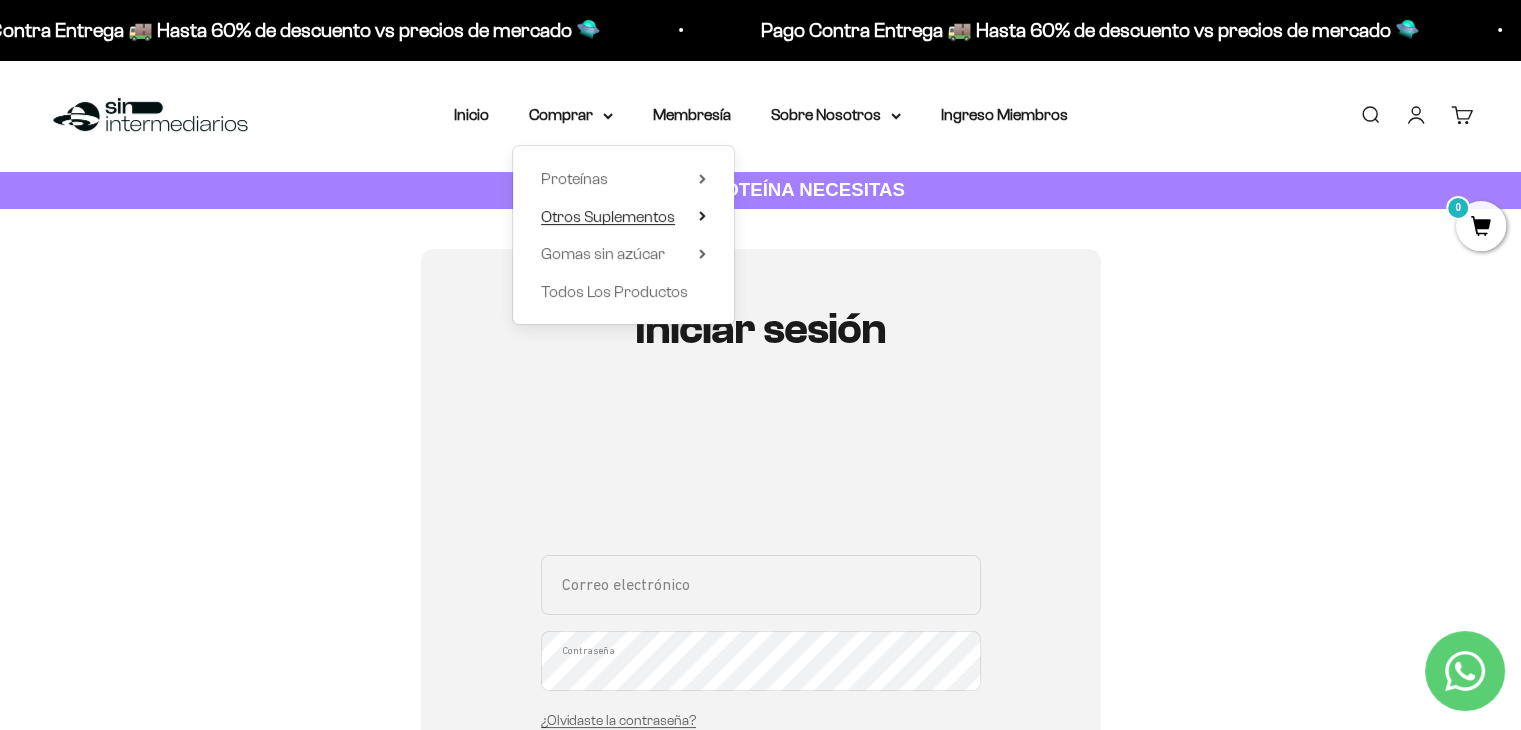 click on "Otros Suplementos" at bounding box center (608, 216) 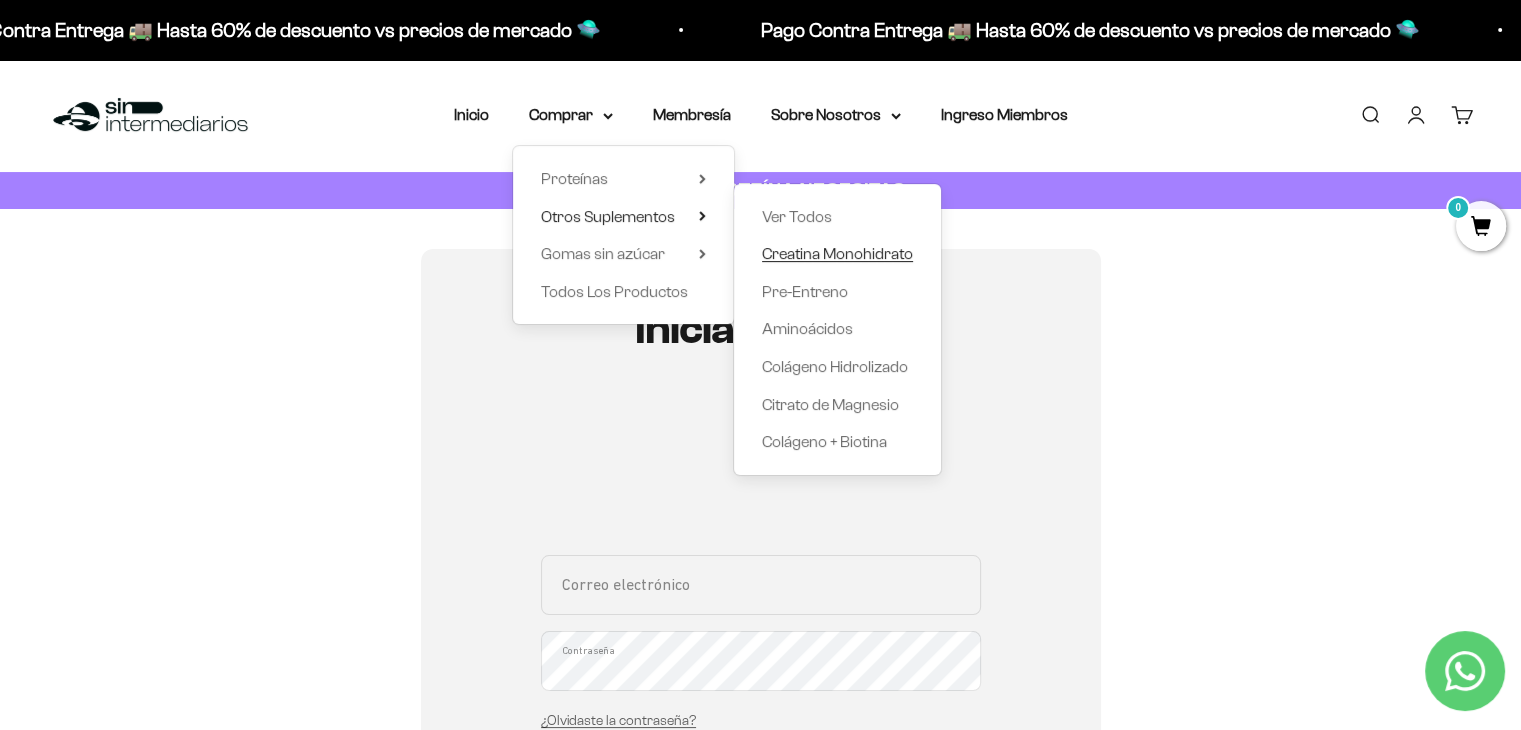 click on "Creatina Monohidrato" at bounding box center [837, 253] 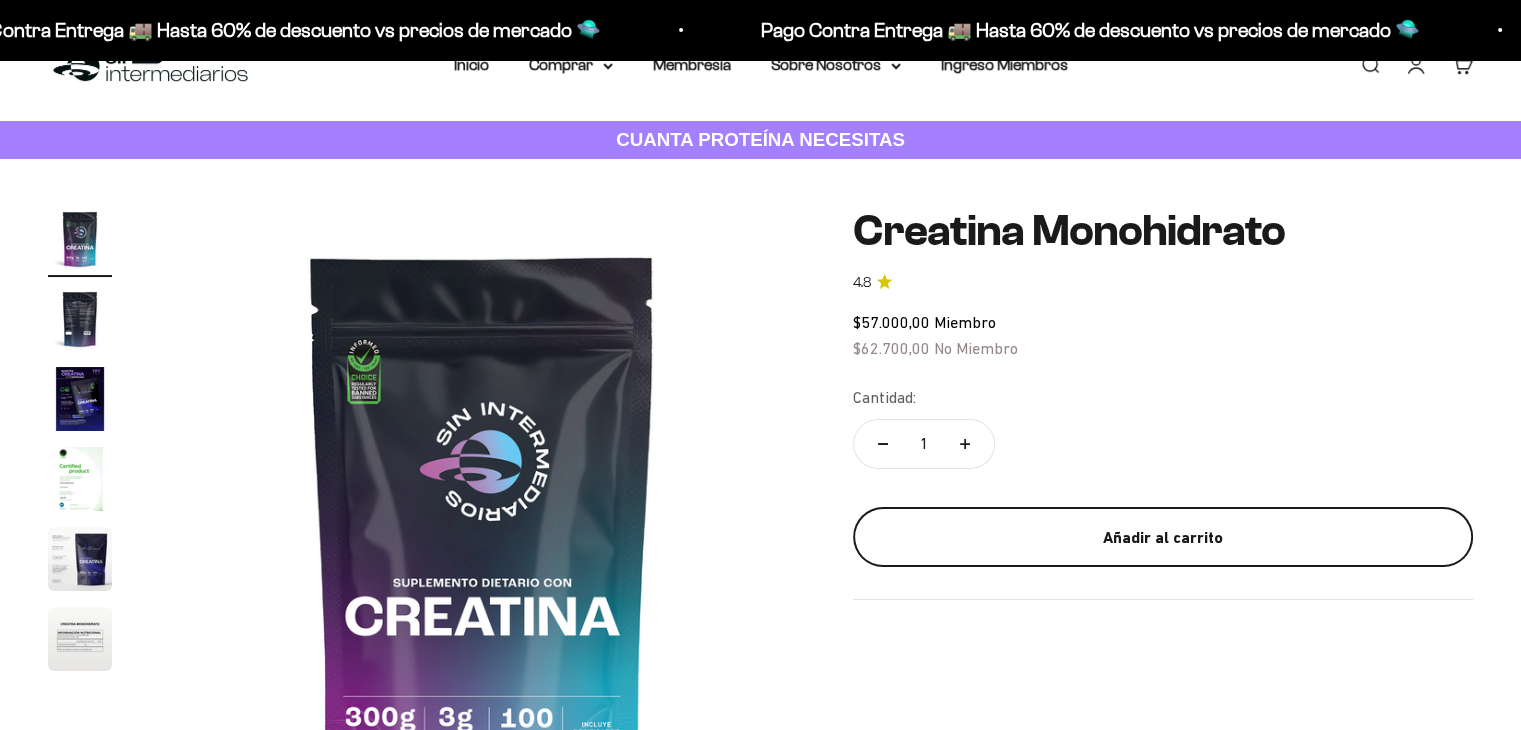 click on "Añadir al carrito" at bounding box center (1163, 538) 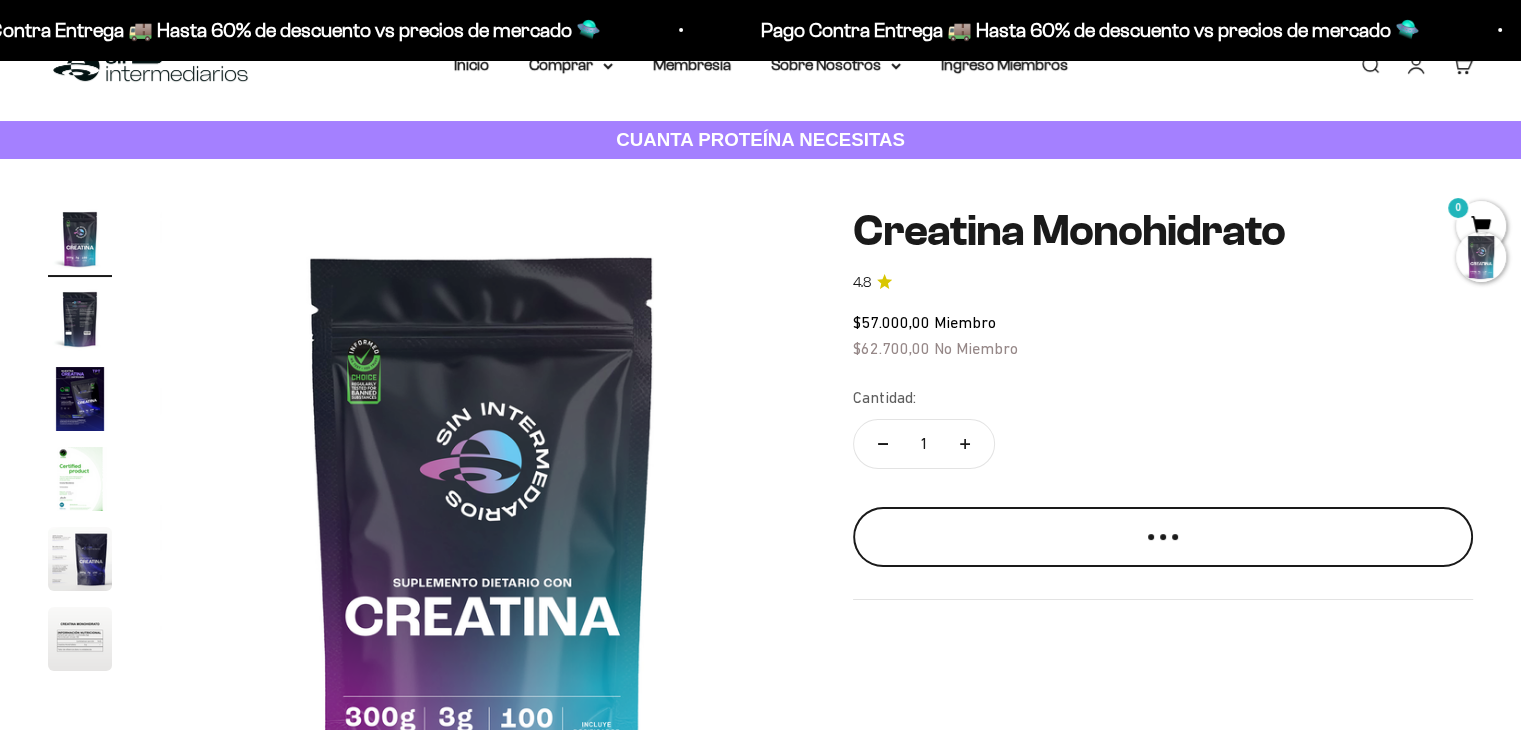 scroll, scrollTop: 56, scrollLeft: 0, axis: vertical 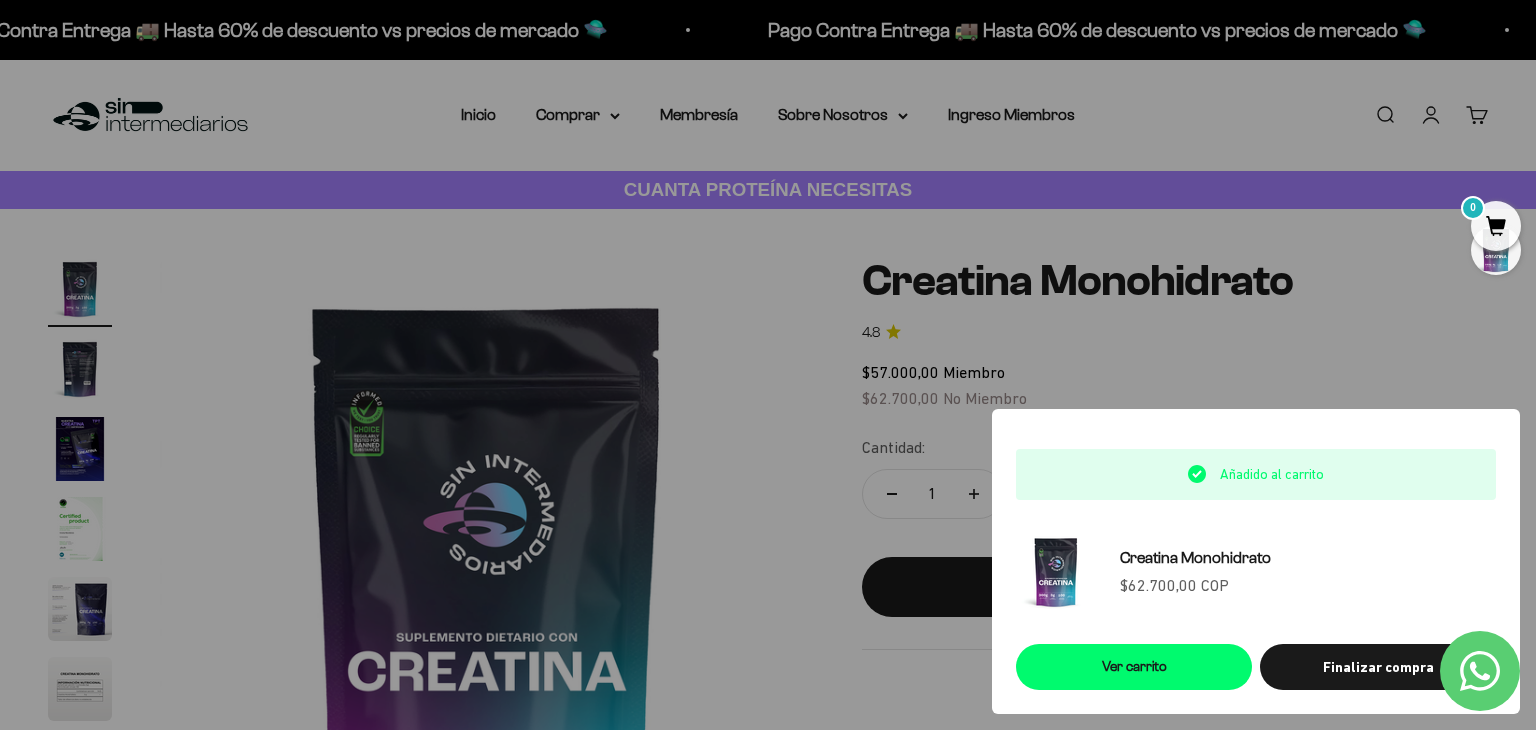 click at bounding box center (768, 365) 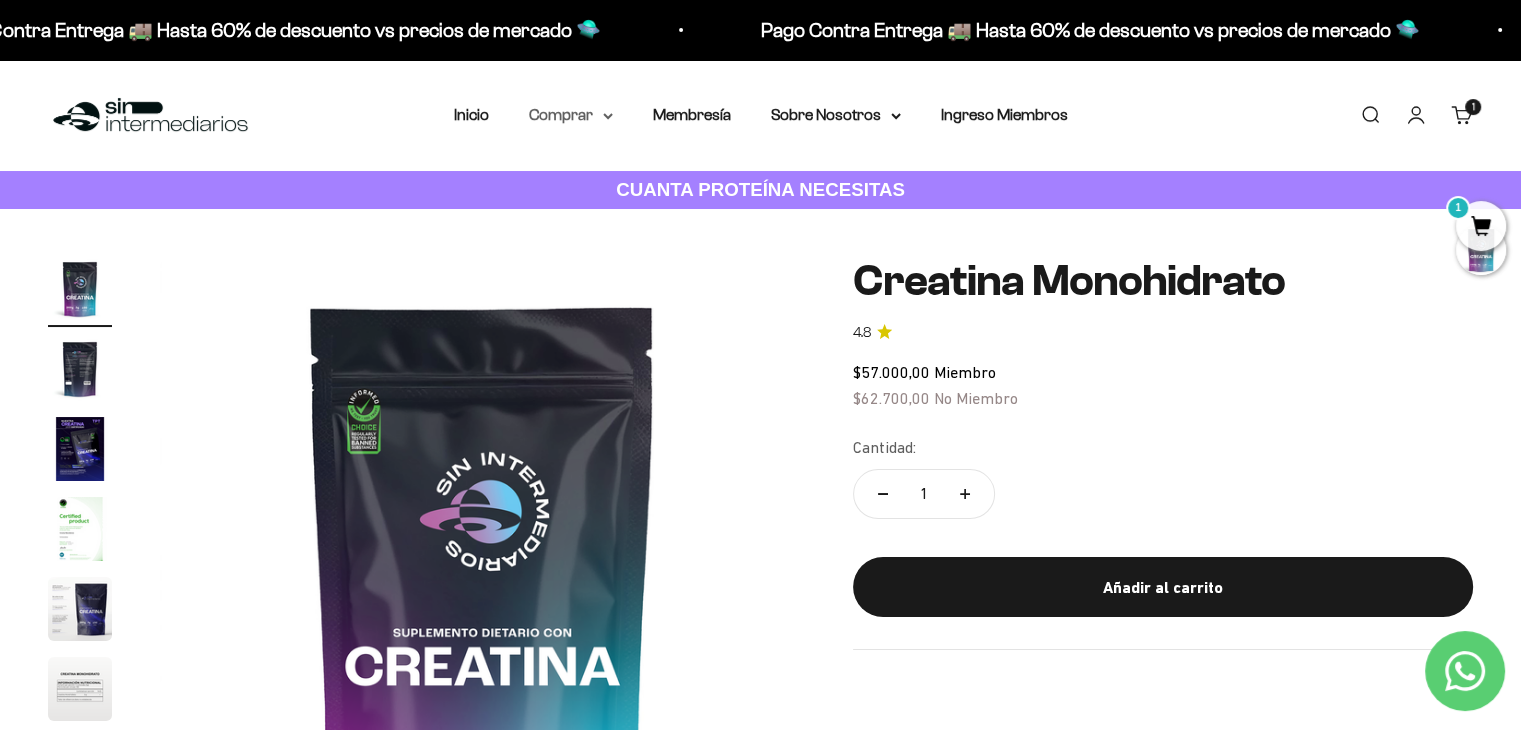 click on "Comprar" at bounding box center (571, 115) 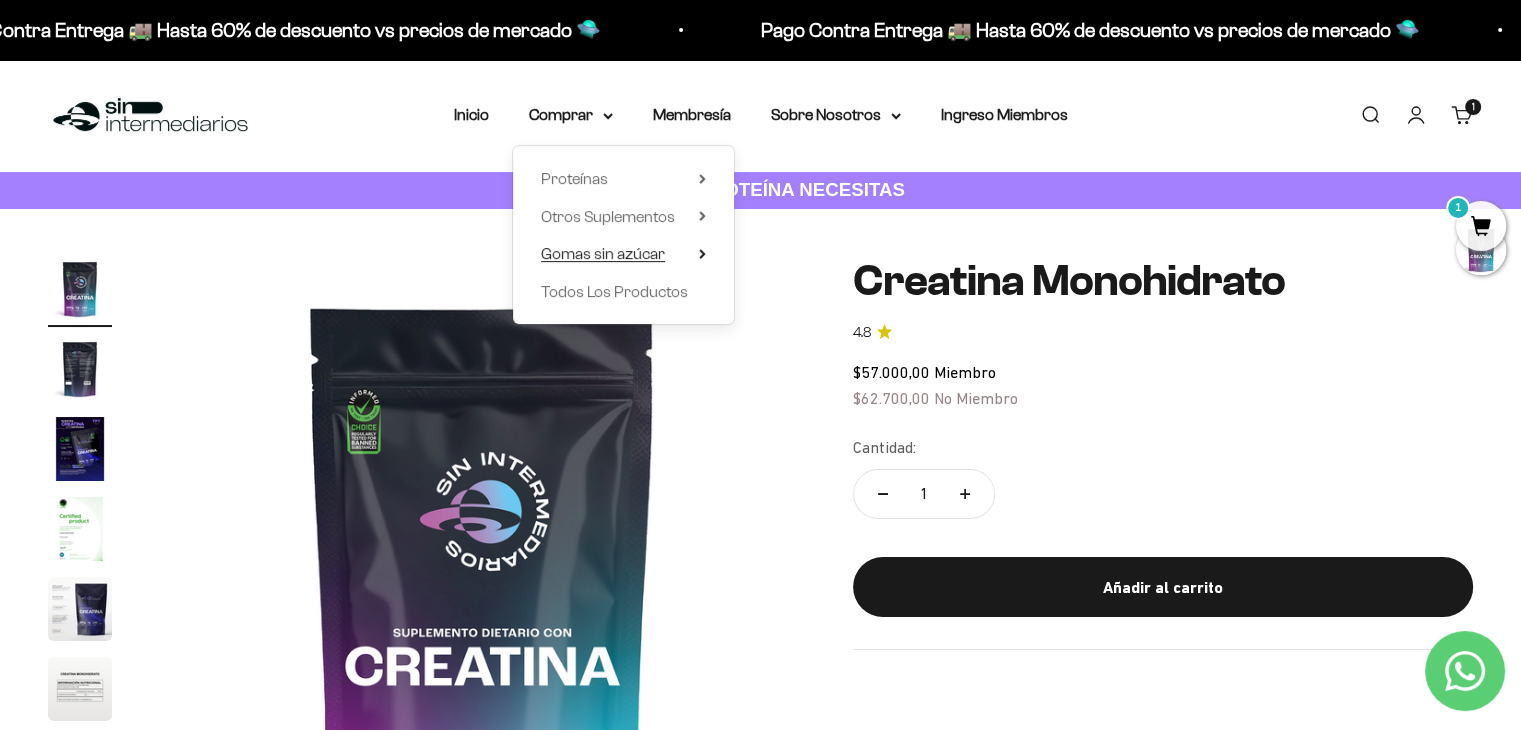 click on "Gomas sin azúcar" at bounding box center (603, 254) 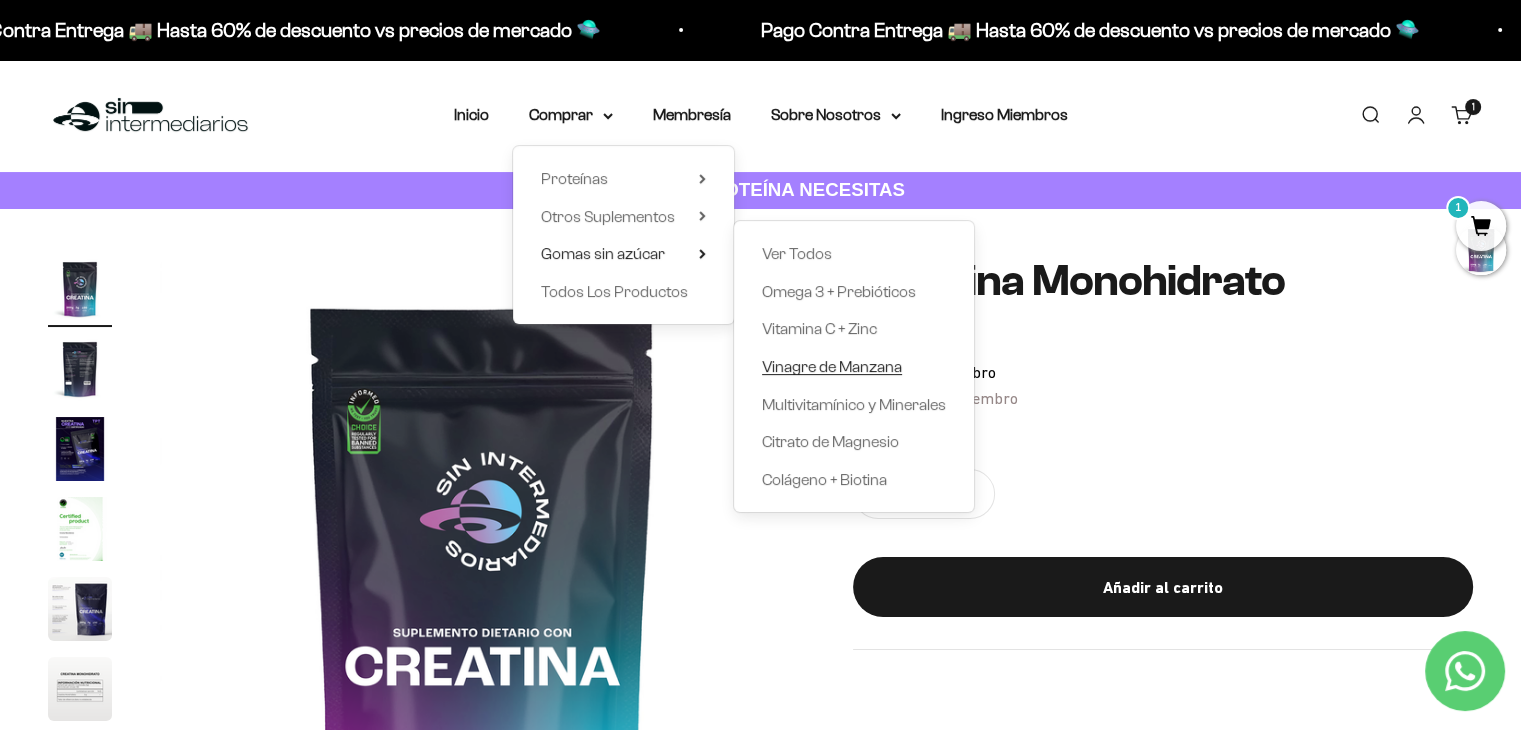 click on "Vinagre de Manzana" at bounding box center [832, 366] 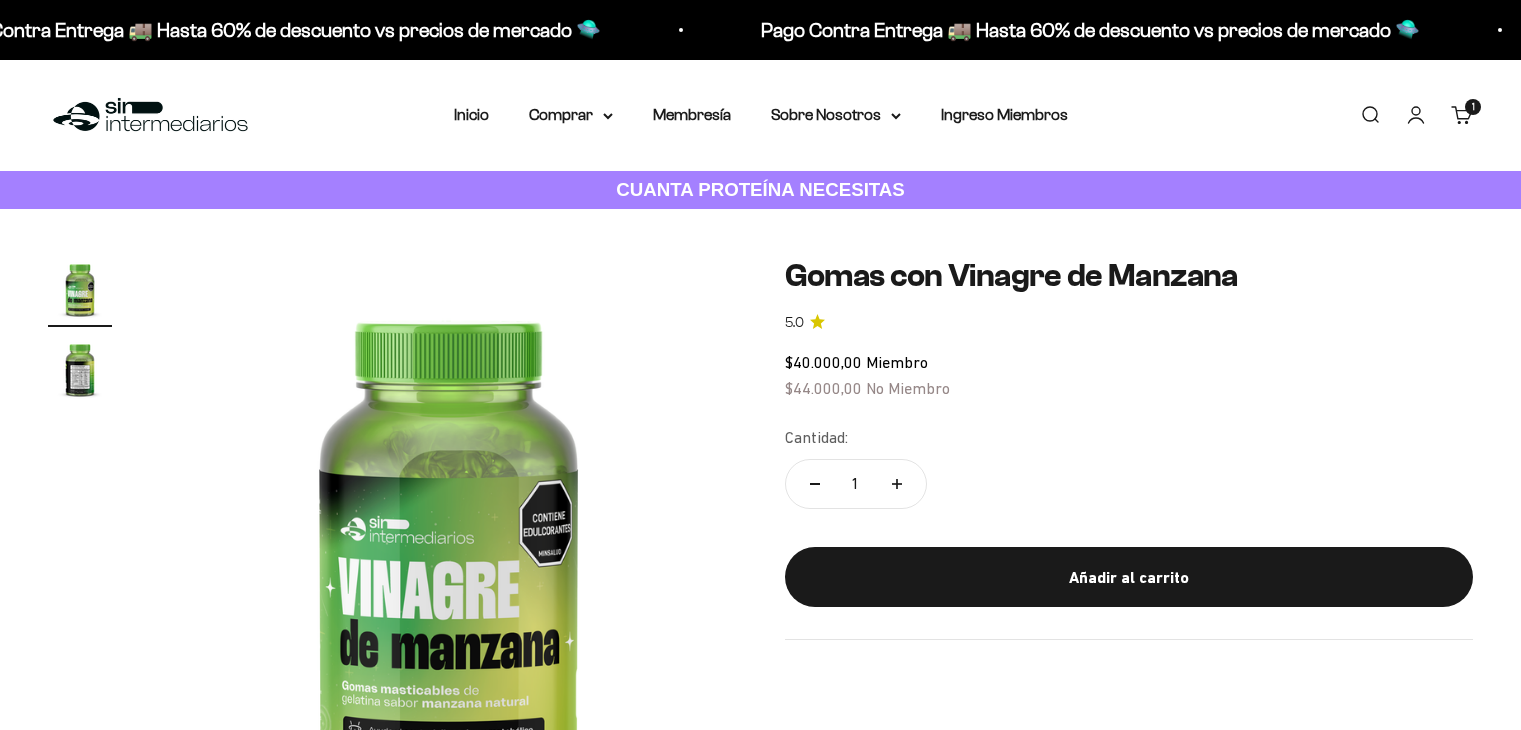 scroll, scrollTop: 0, scrollLeft: 0, axis: both 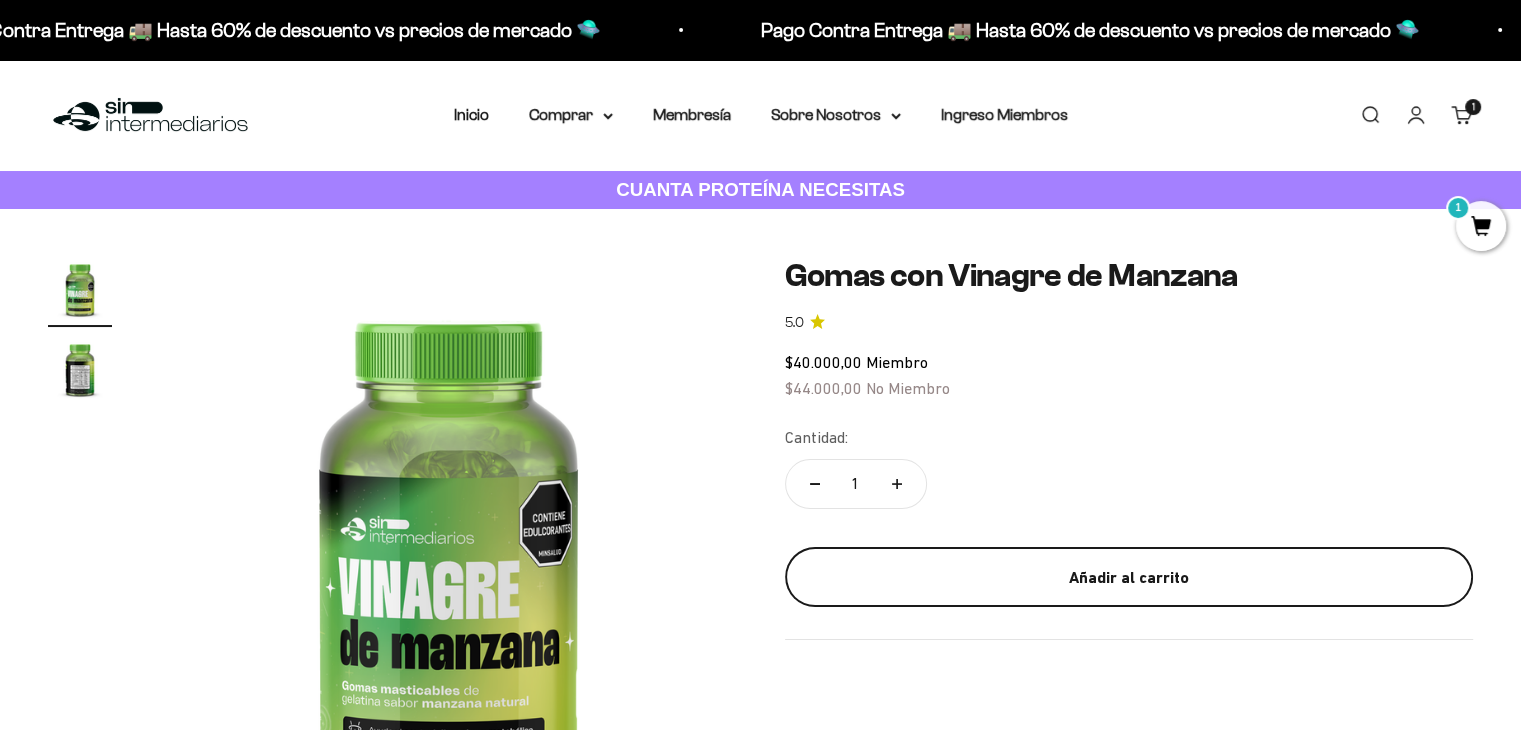 click on "Añadir al carrito" at bounding box center (1129, 578) 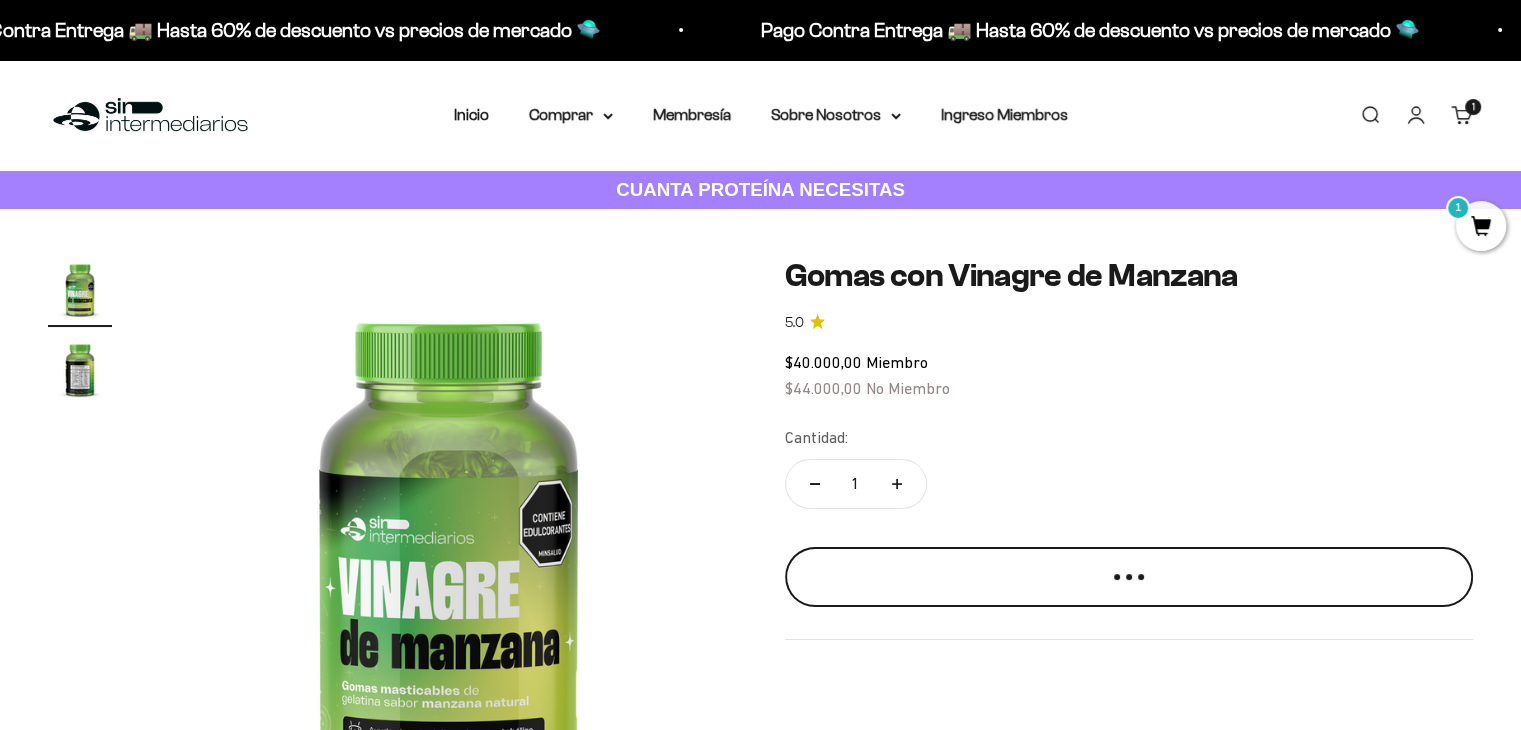 scroll, scrollTop: 0, scrollLeft: 0, axis: both 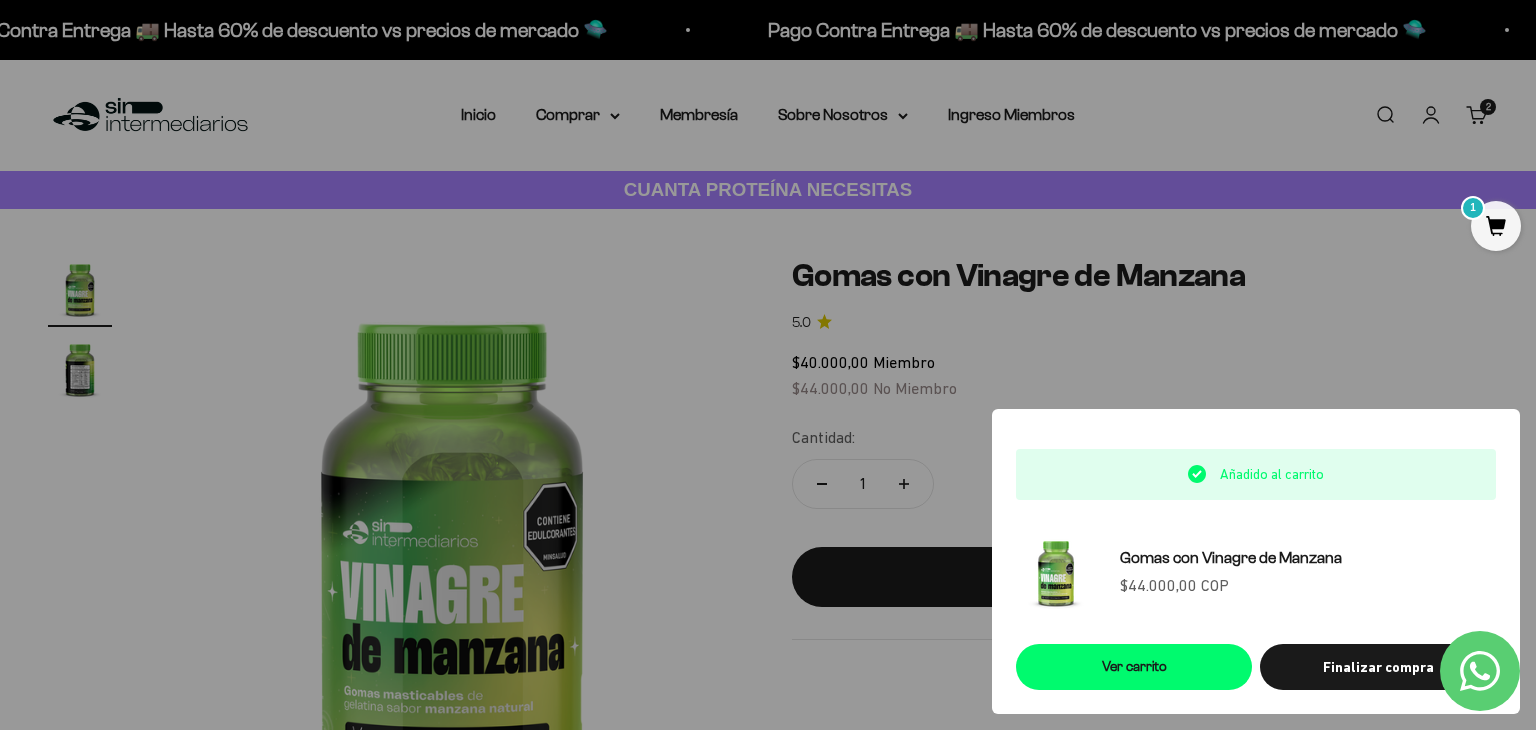 click at bounding box center (768, 365) 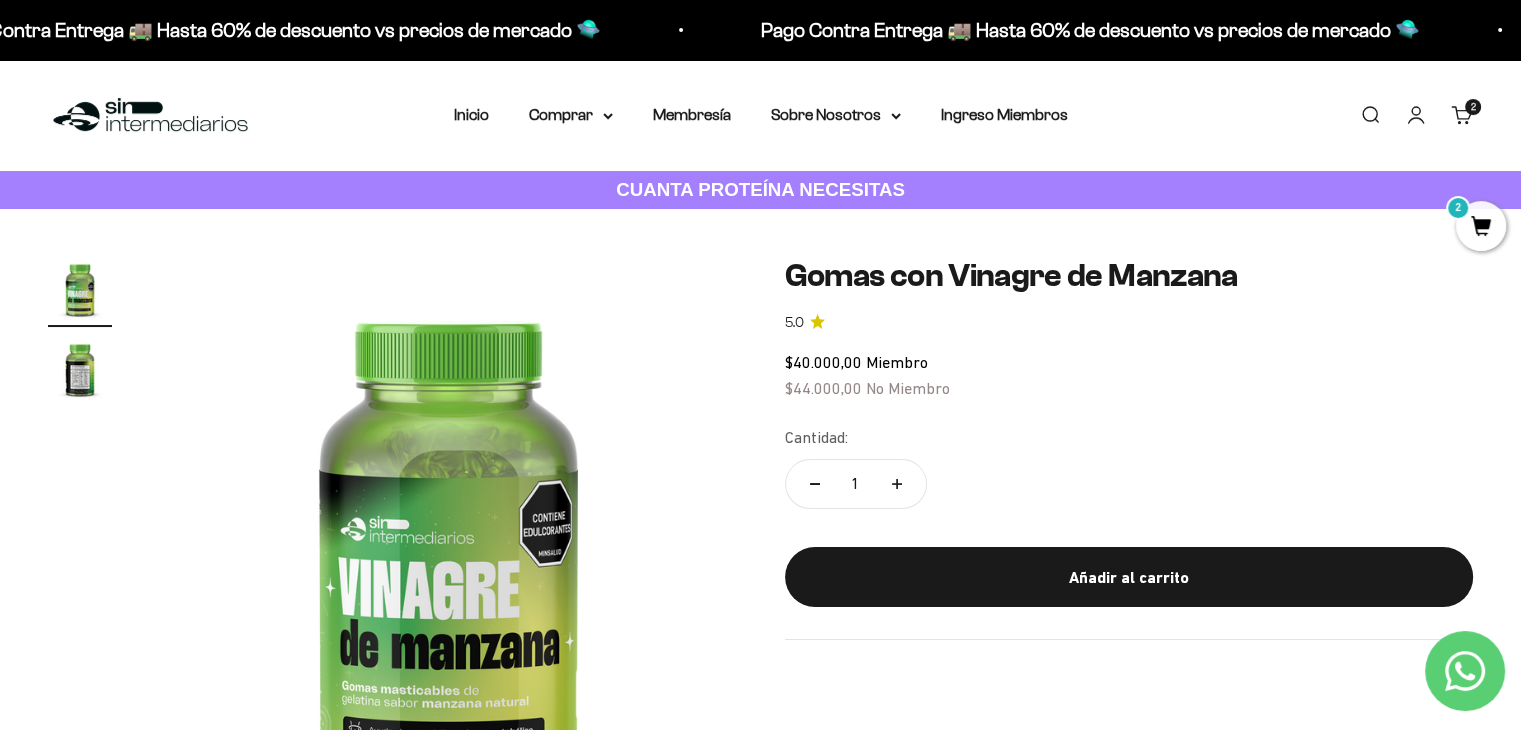 click on "Comprar" at bounding box center [571, 115] 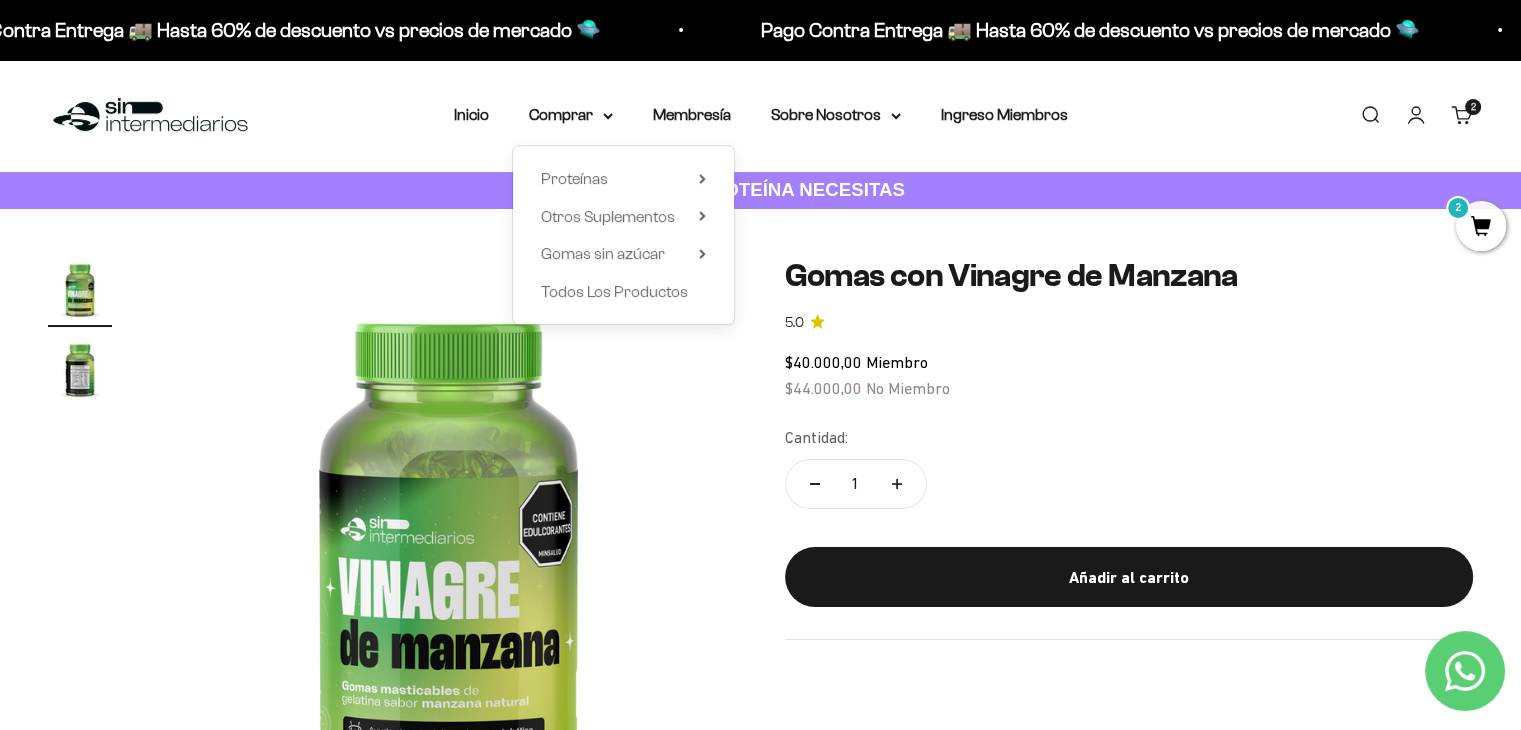 click on "Proteínas
Ver Todos
Whey
Iso
Vegan
Shaker" at bounding box center [623, 235] 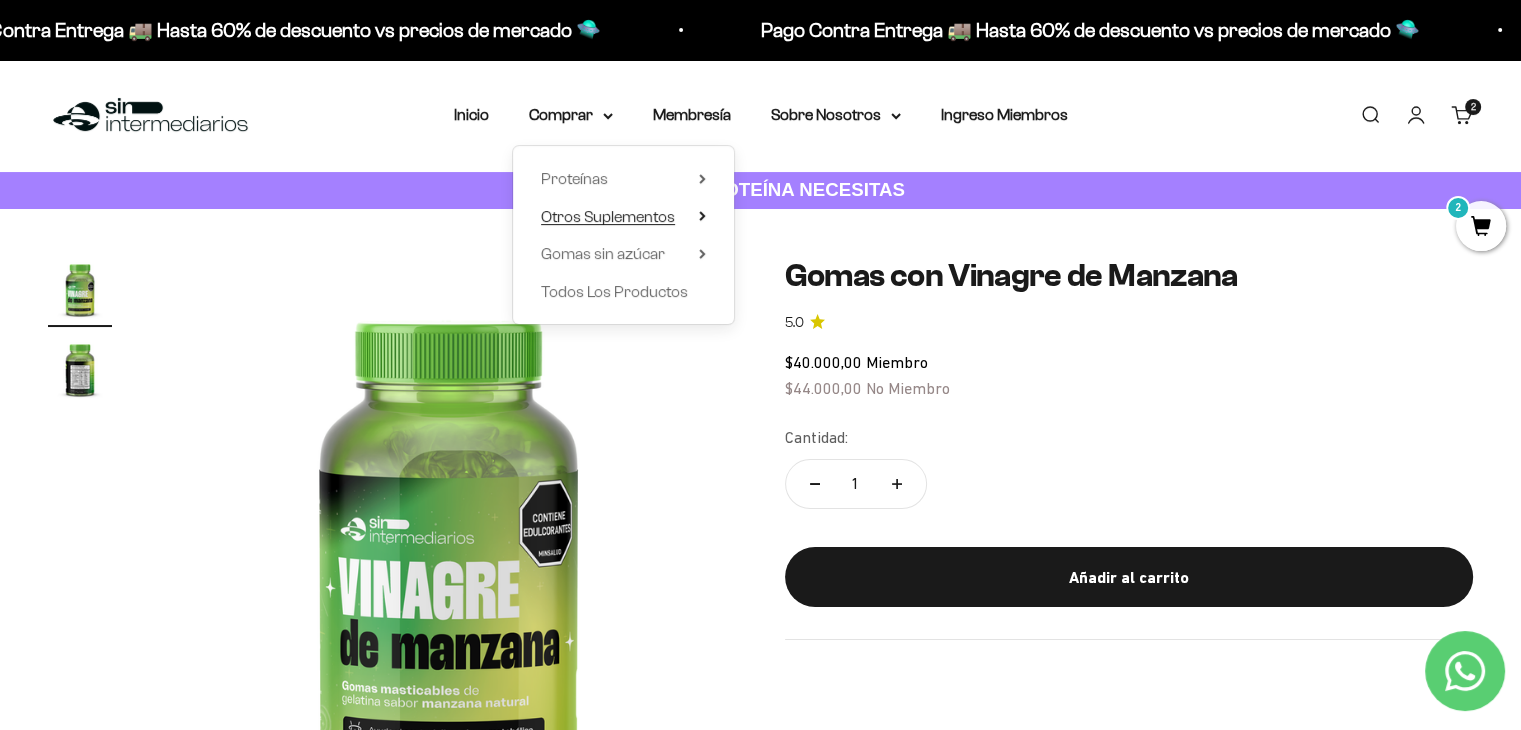 click on "Otros Suplementos" at bounding box center [608, 216] 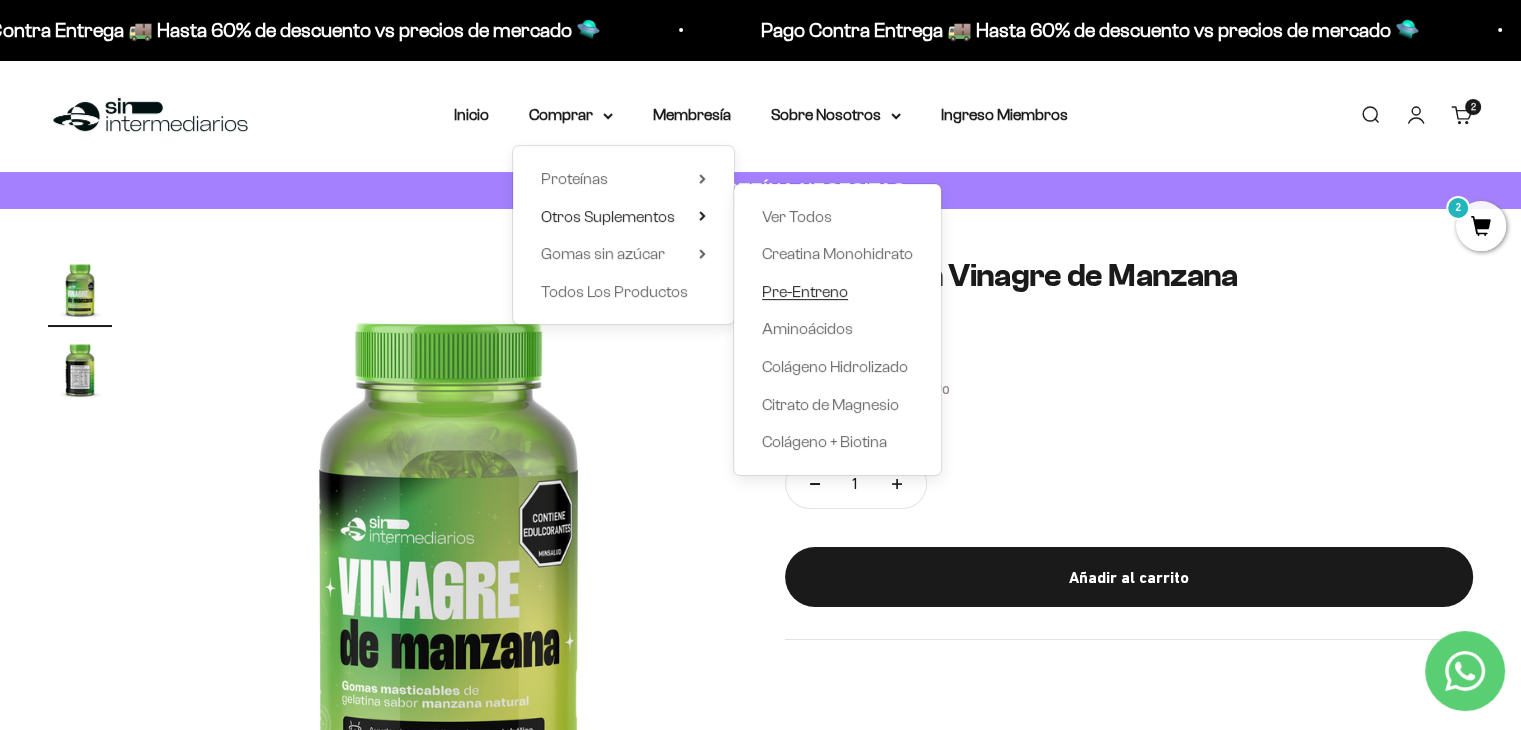 click on "Pre-Entreno" at bounding box center [805, 291] 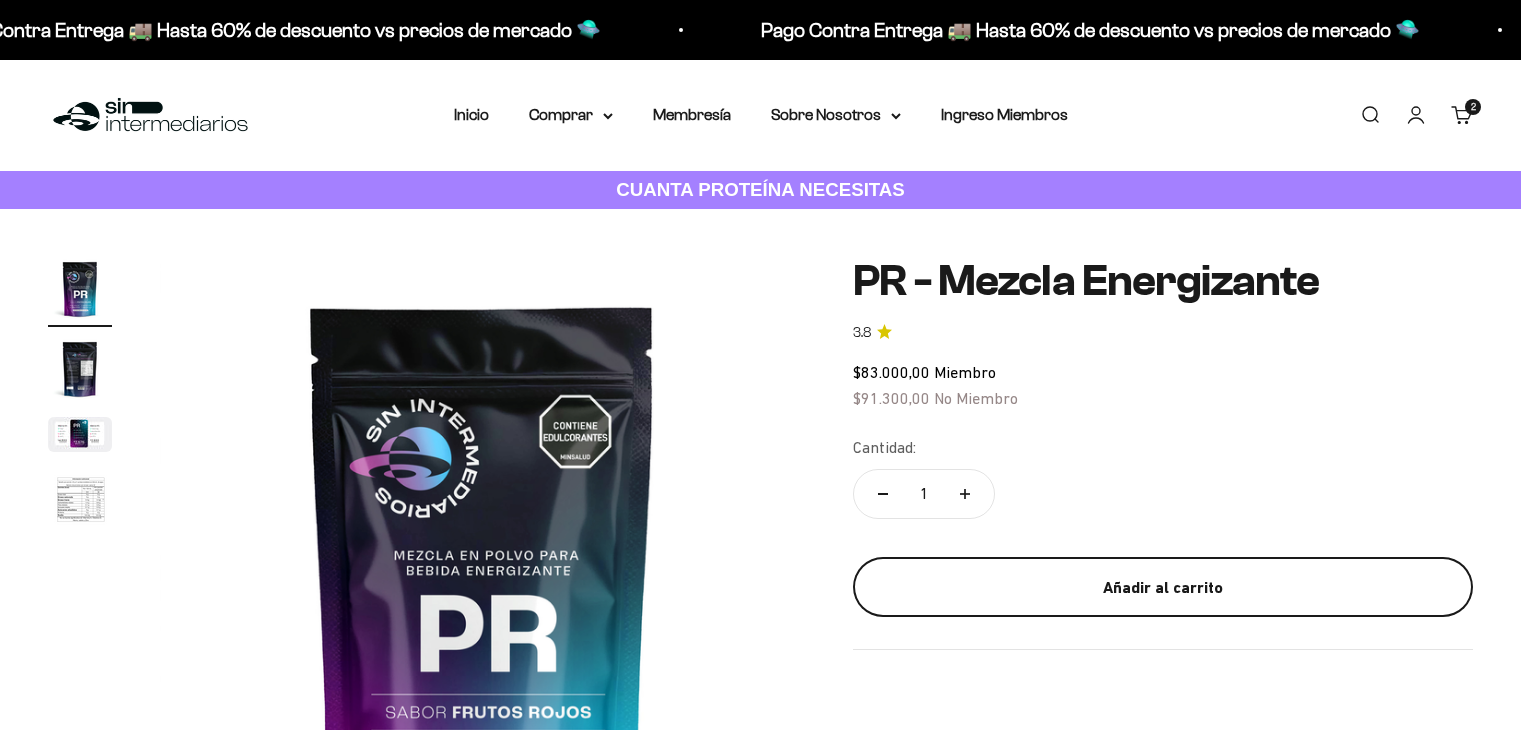 scroll, scrollTop: 0, scrollLeft: 0, axis: both 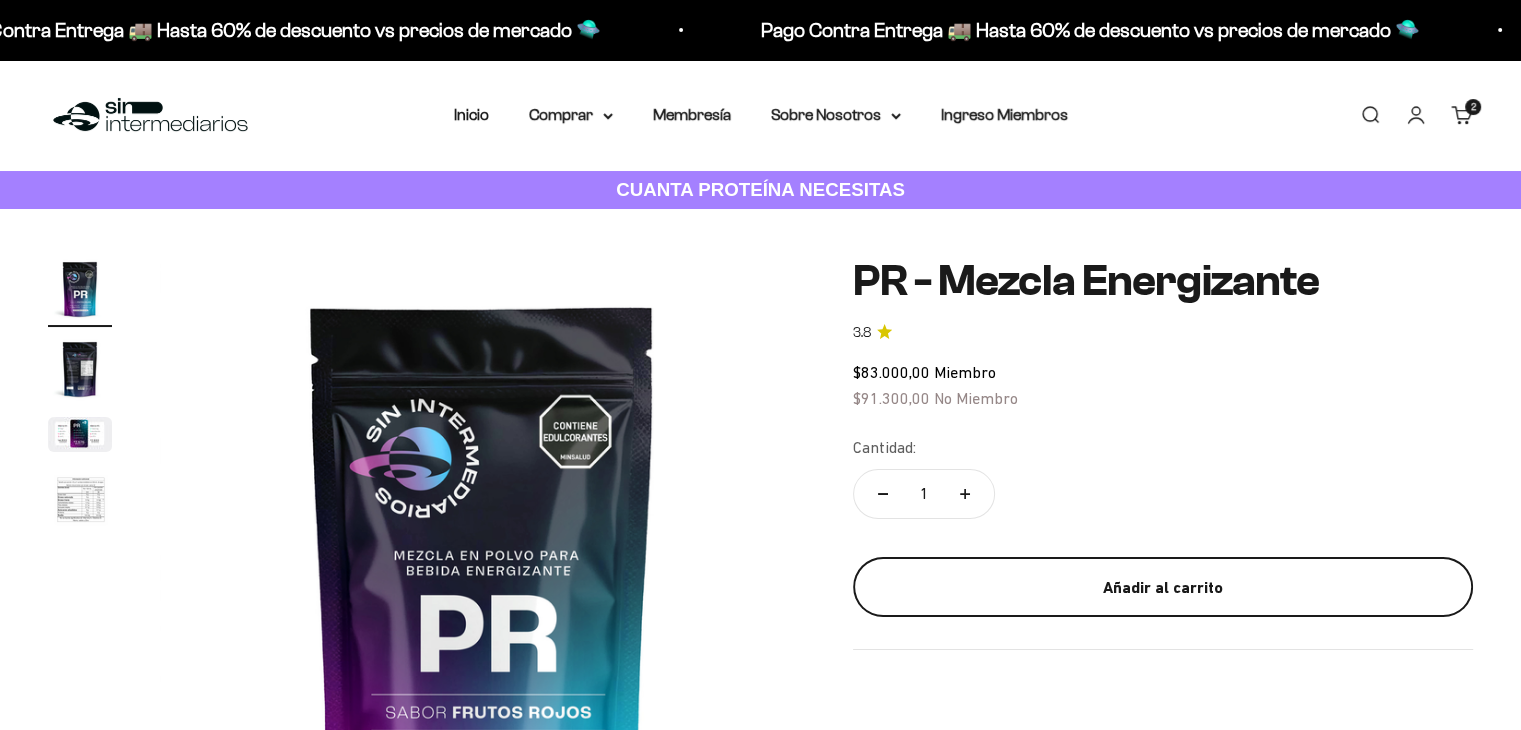 click on "Añadir al carrito" at bounding box center (1163, 588) 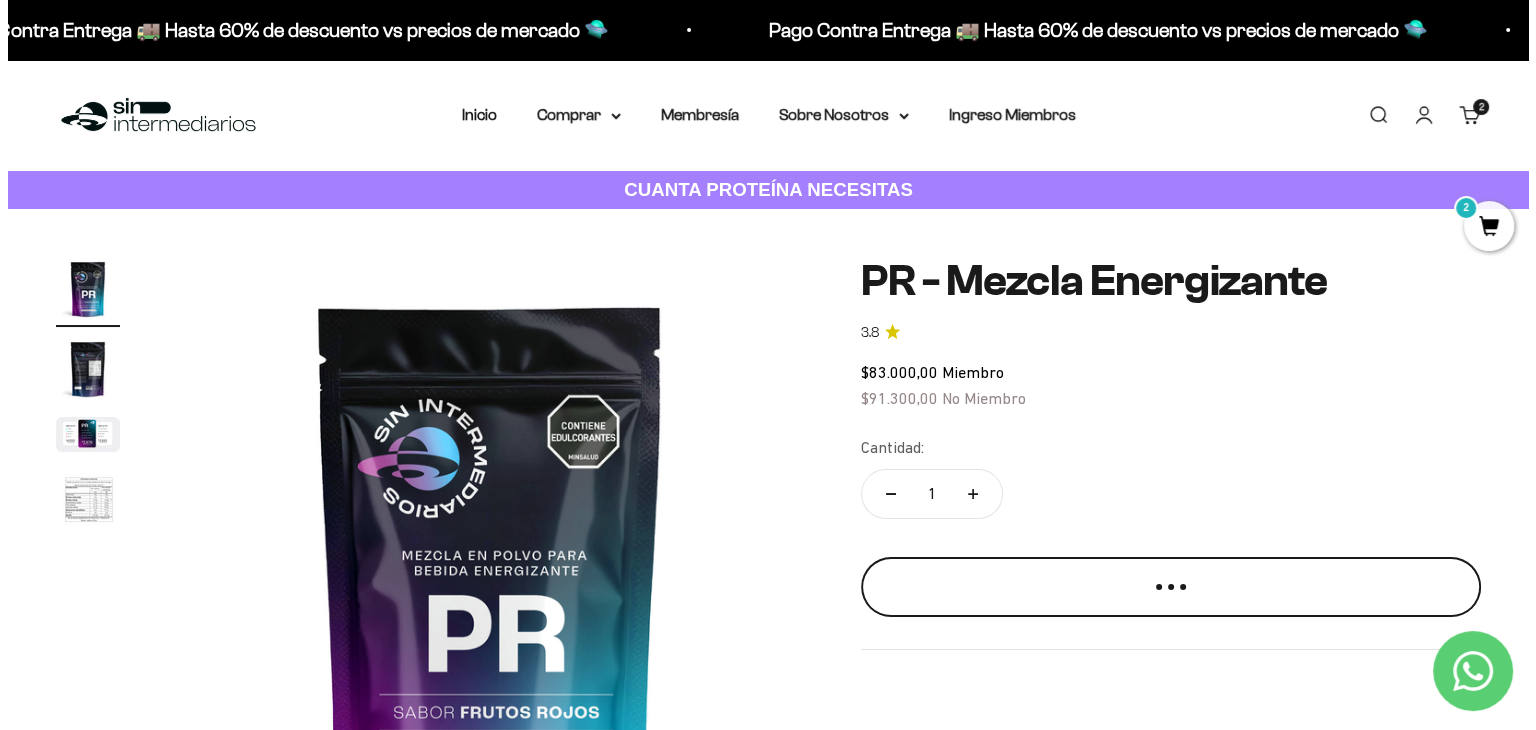 scroll, scrollTop: 0, scrollLeft: 0, axis: both 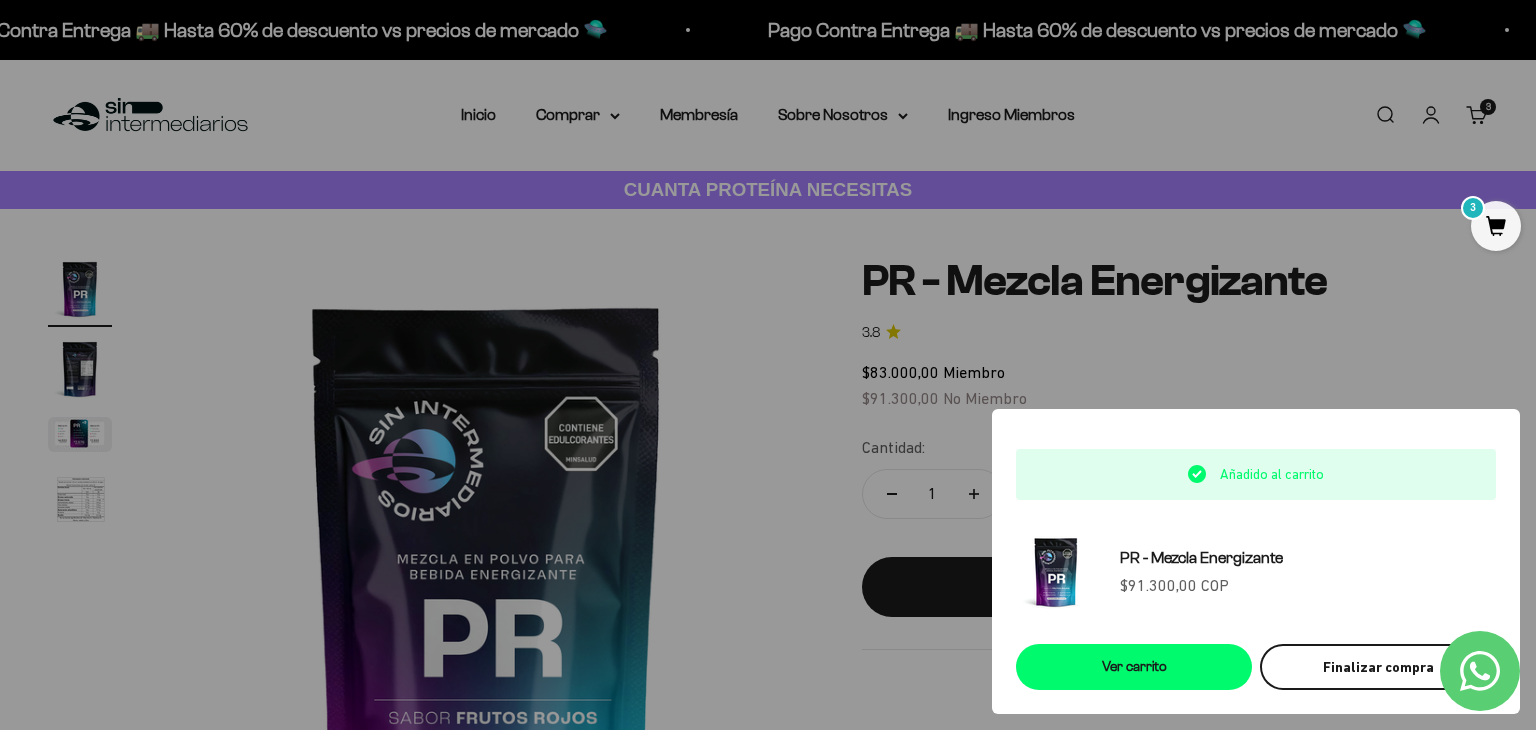click on "Finalizar compra" at bounding box center [1378, 667] 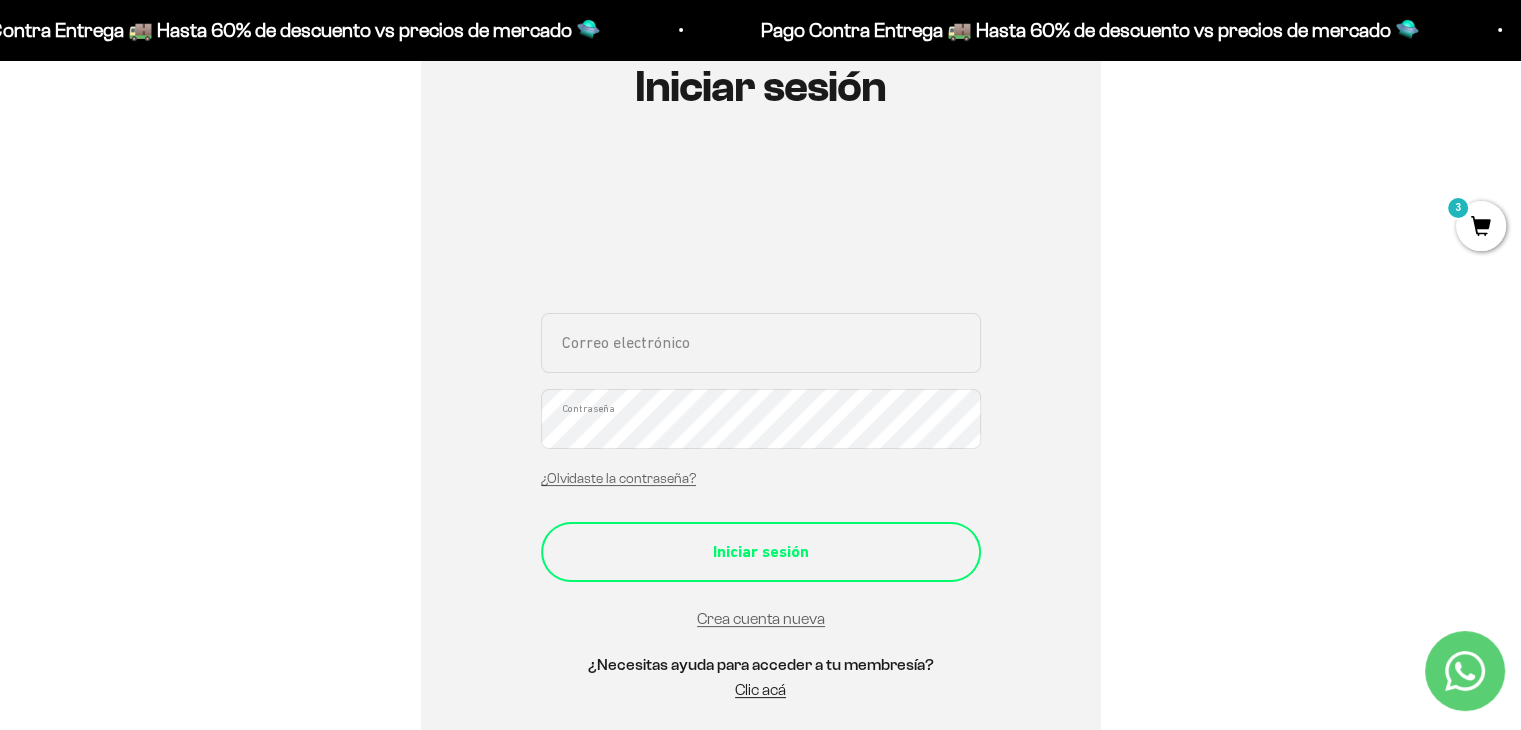 scroll, scrollTop: 286, scrollLeft: 0, axis: vertical 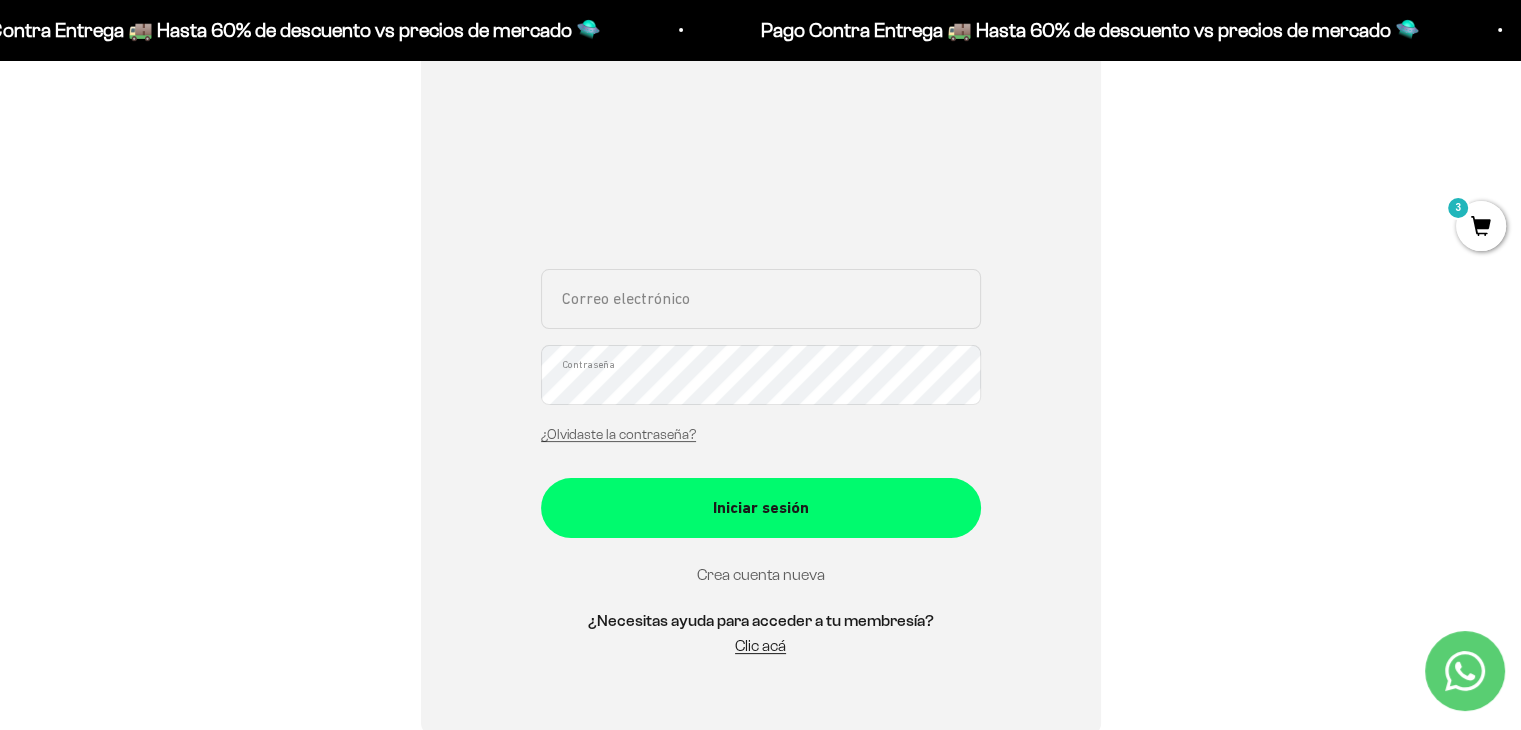 click on "Crea cuenta nueva" at bounding box center [761, 574] 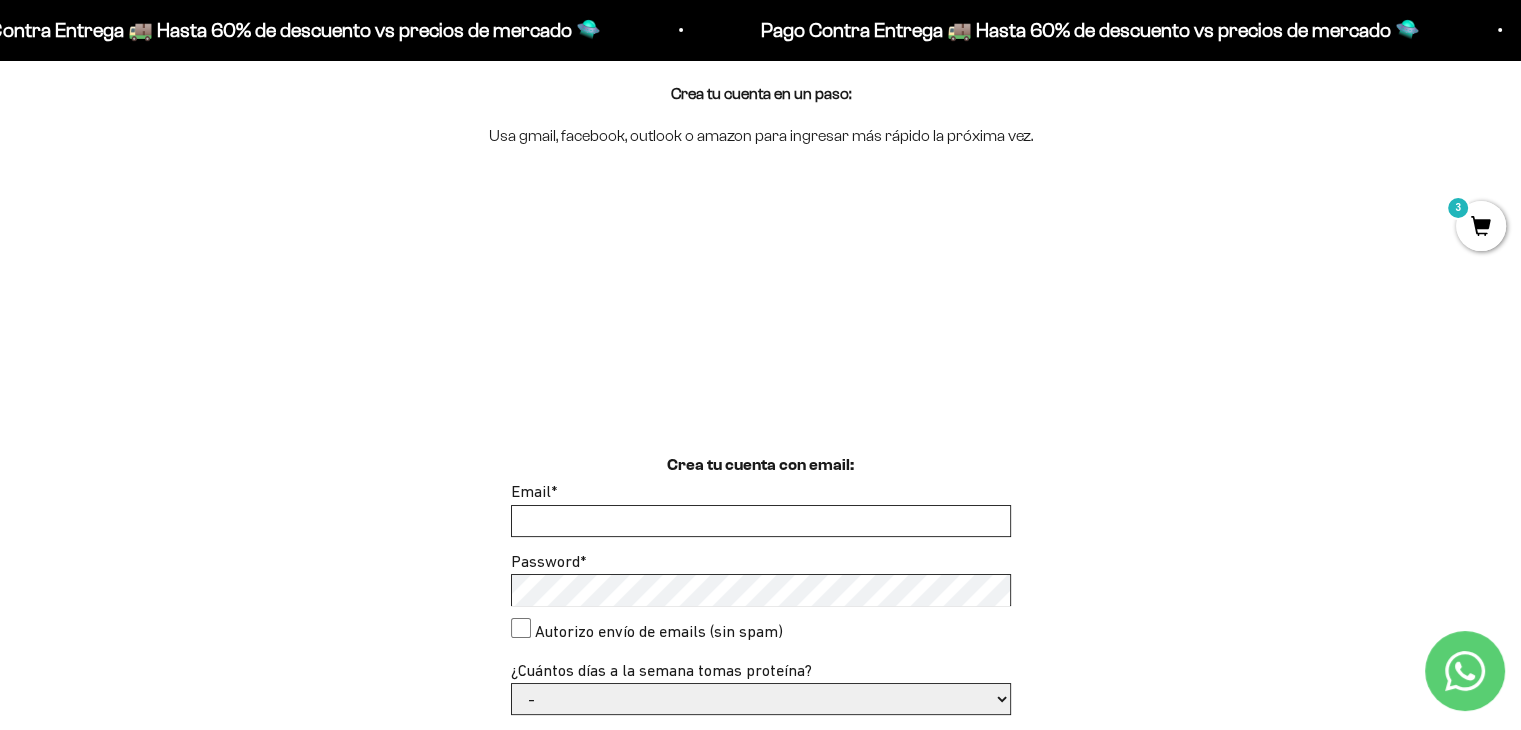 scroll, scrollTop: 224, scrollLeft: 0, axis: vertical 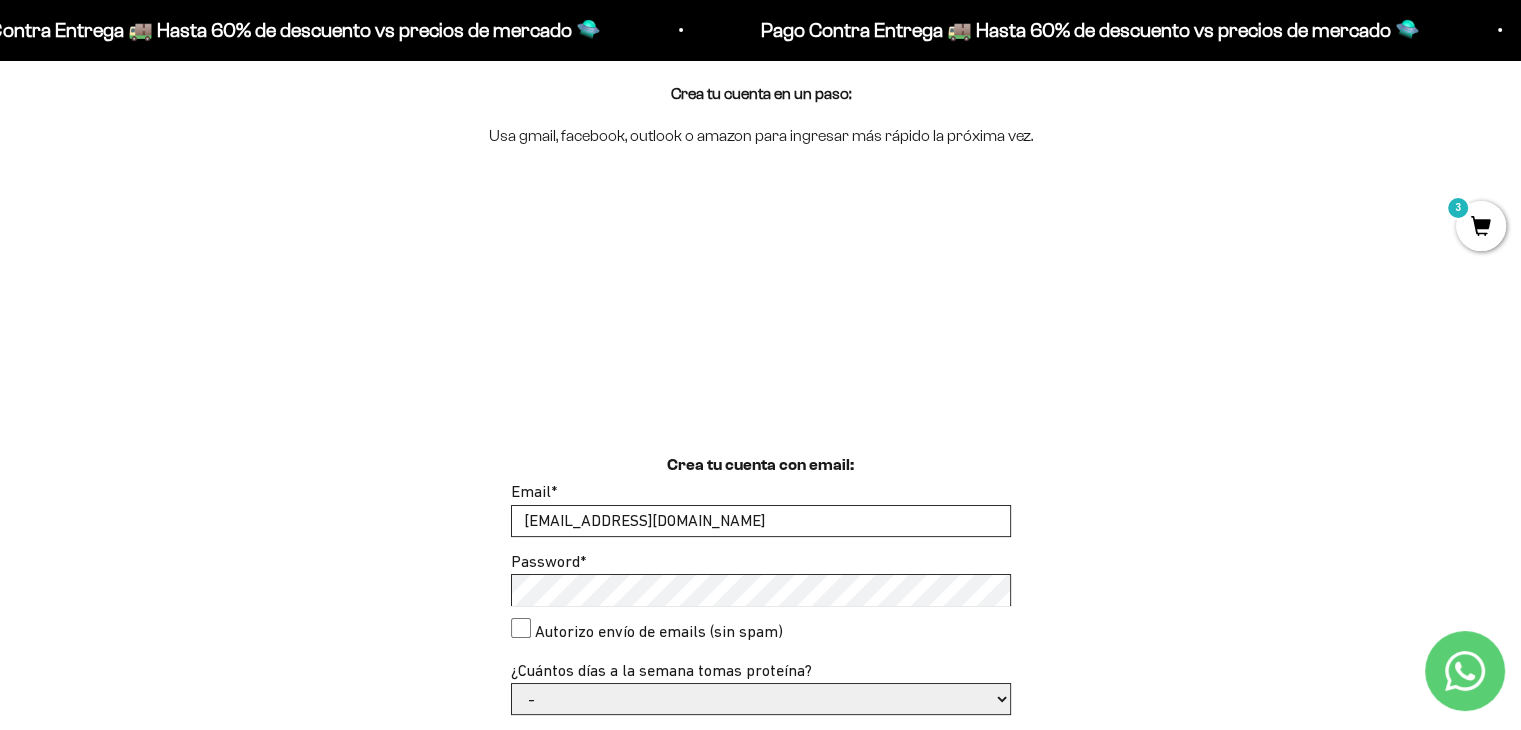 type on "cristiams13@gmail.com" 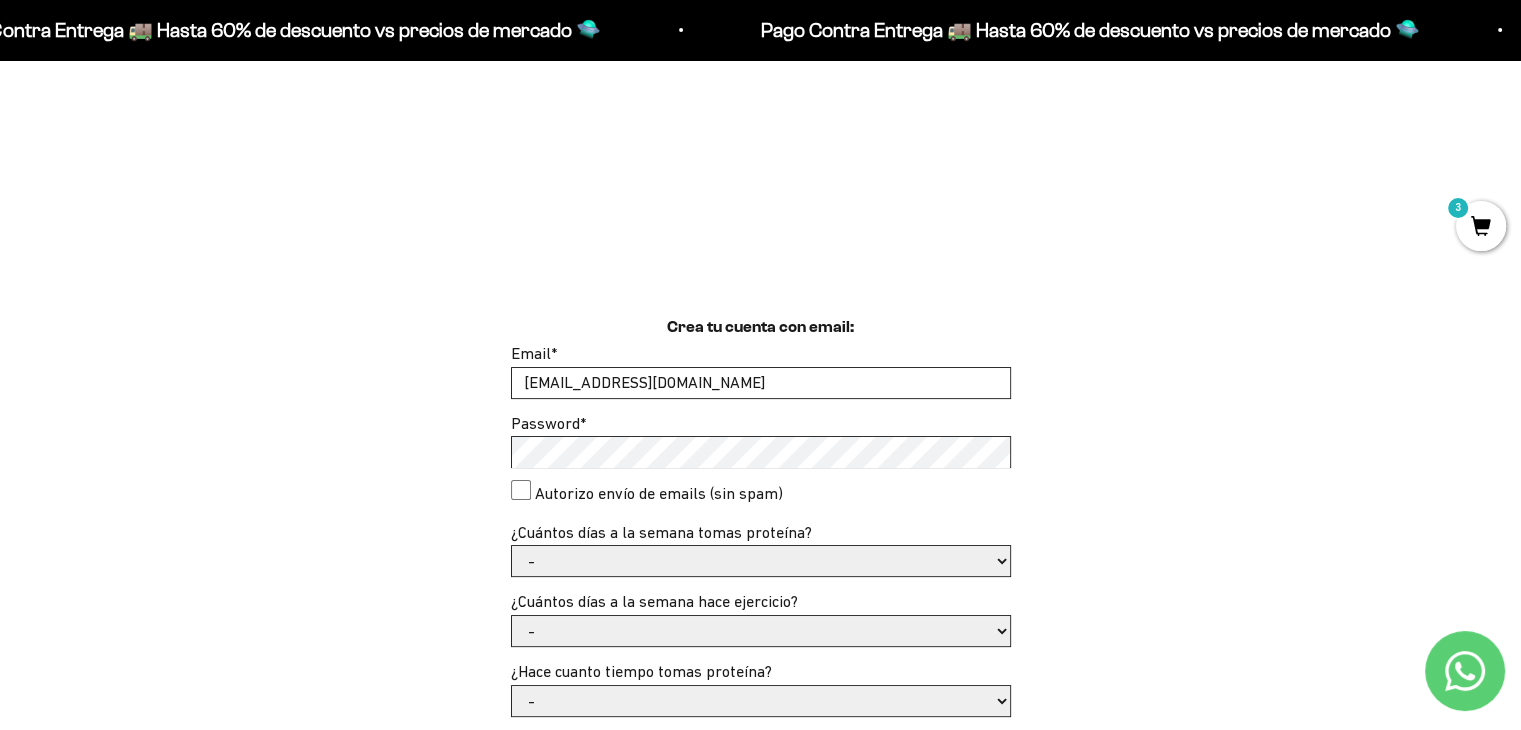 click on "Autorizo envío de emails (sin spam)" at bounding box center [521, 490] 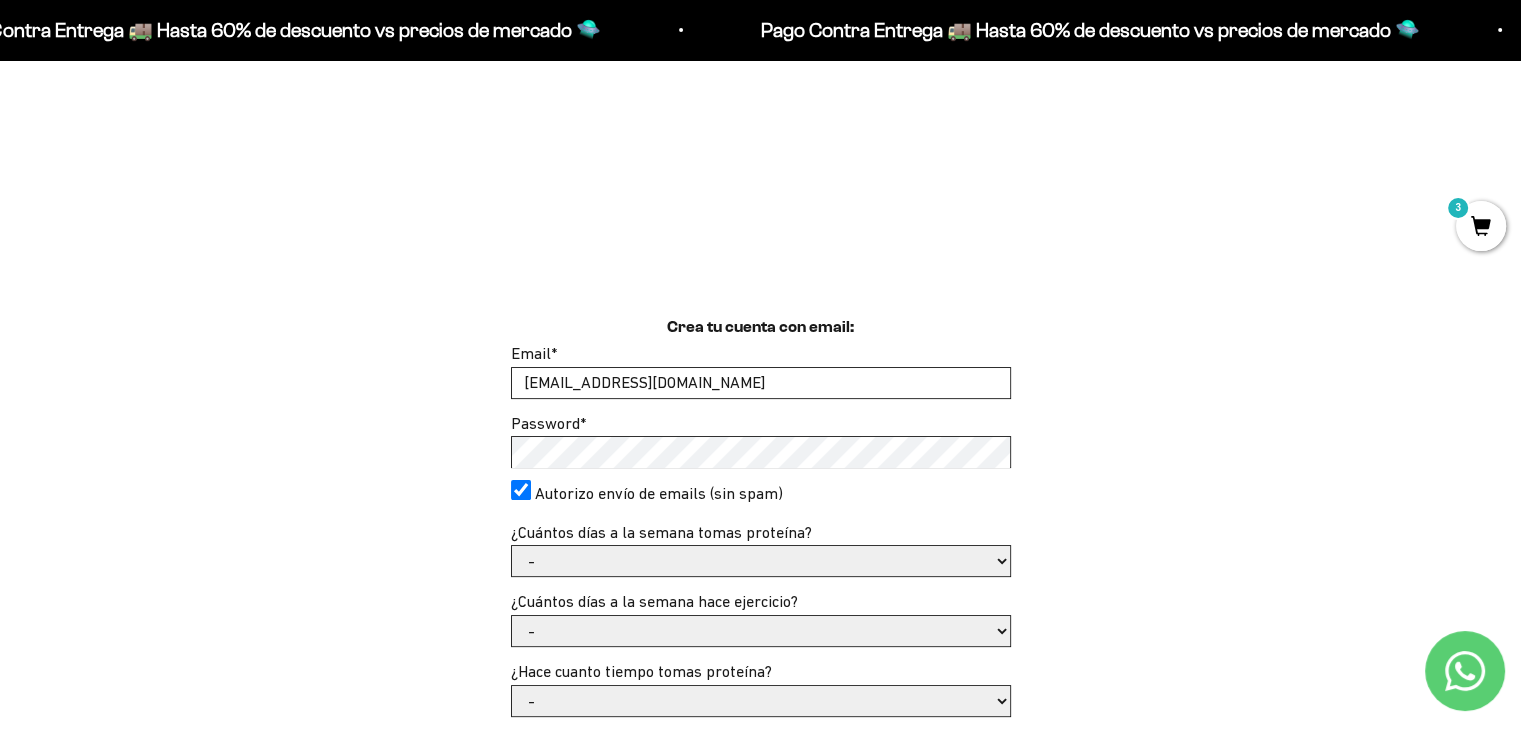 click on "Autorizo envío de emails (sin spam)" at bounding box center [521, 490] 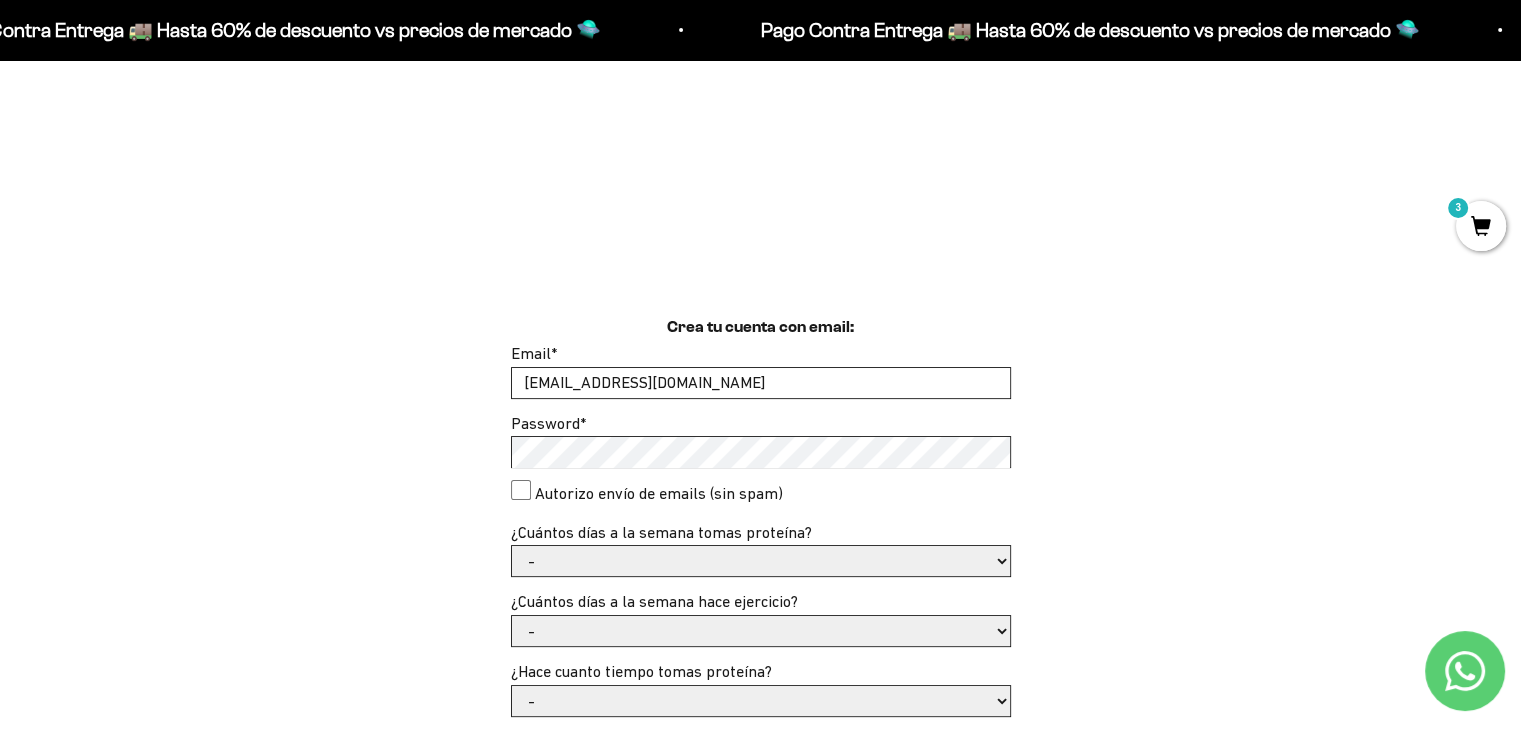 click on "-
1 o 2
3 a 5
6 o 7" at bounding box center [761, 561] 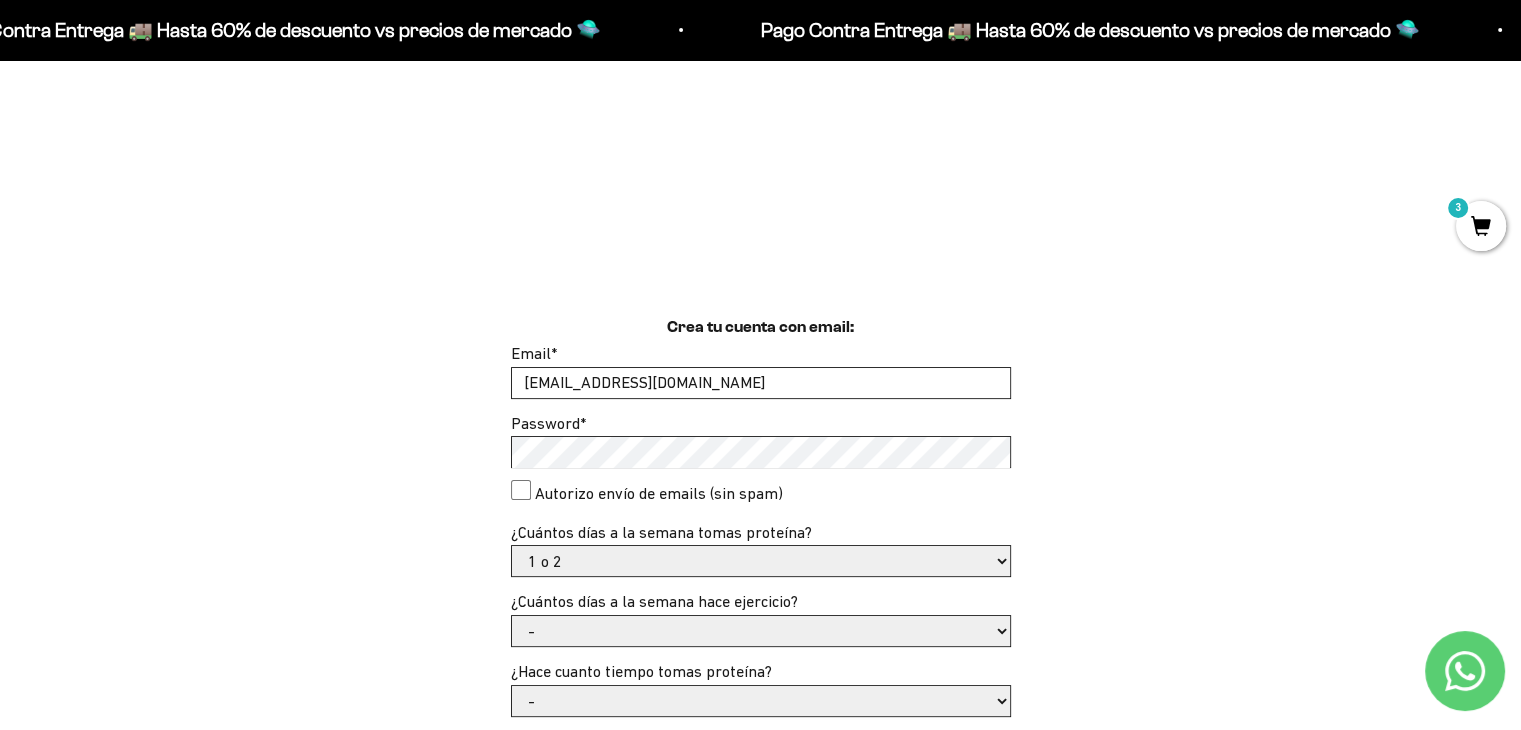 click on "-
1 o 2
3 a 5
6 o 7" at bounding box center [761, 561] 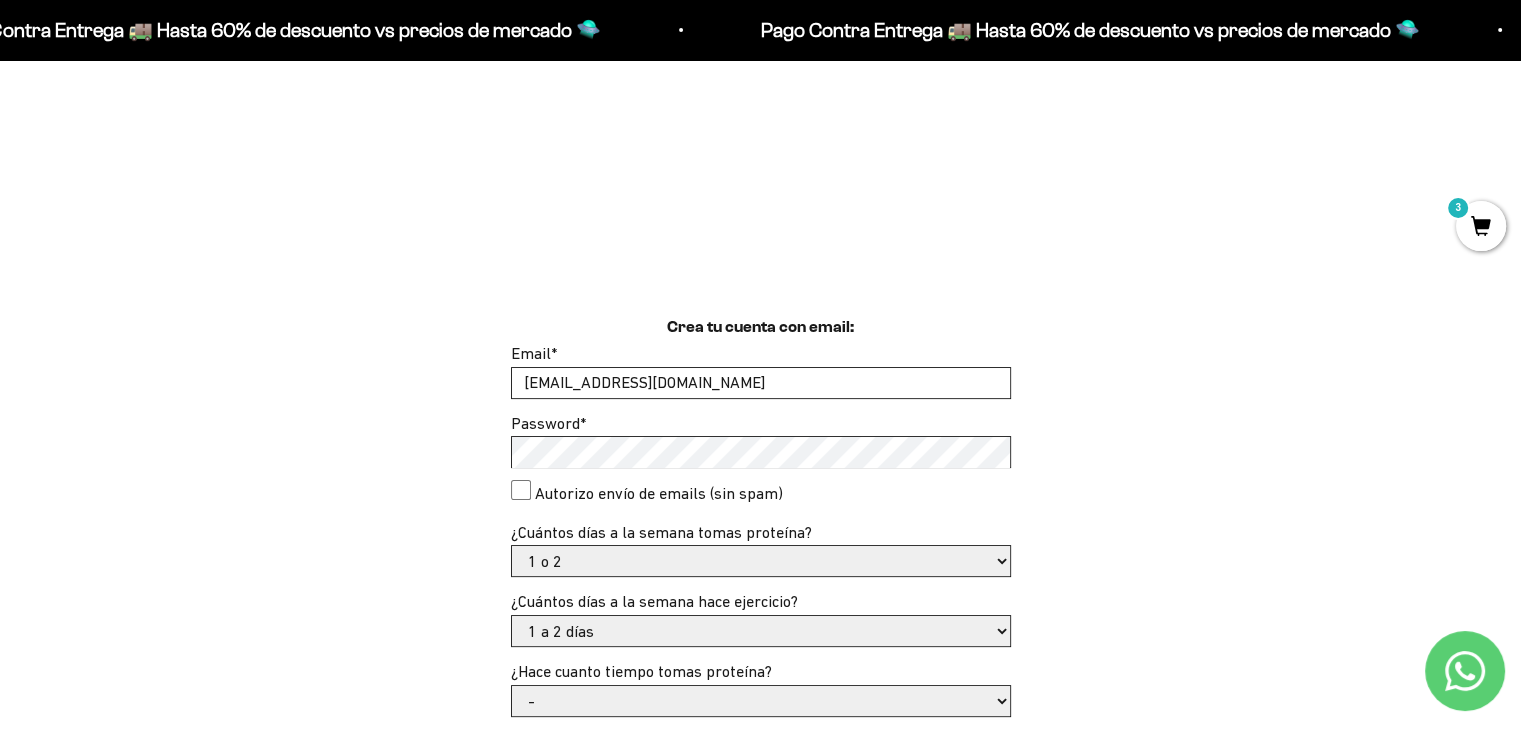 click on "-
No hago
1 a 2 días
3 a 5 días
6 o 7 días" at bounding box center [761, 631] 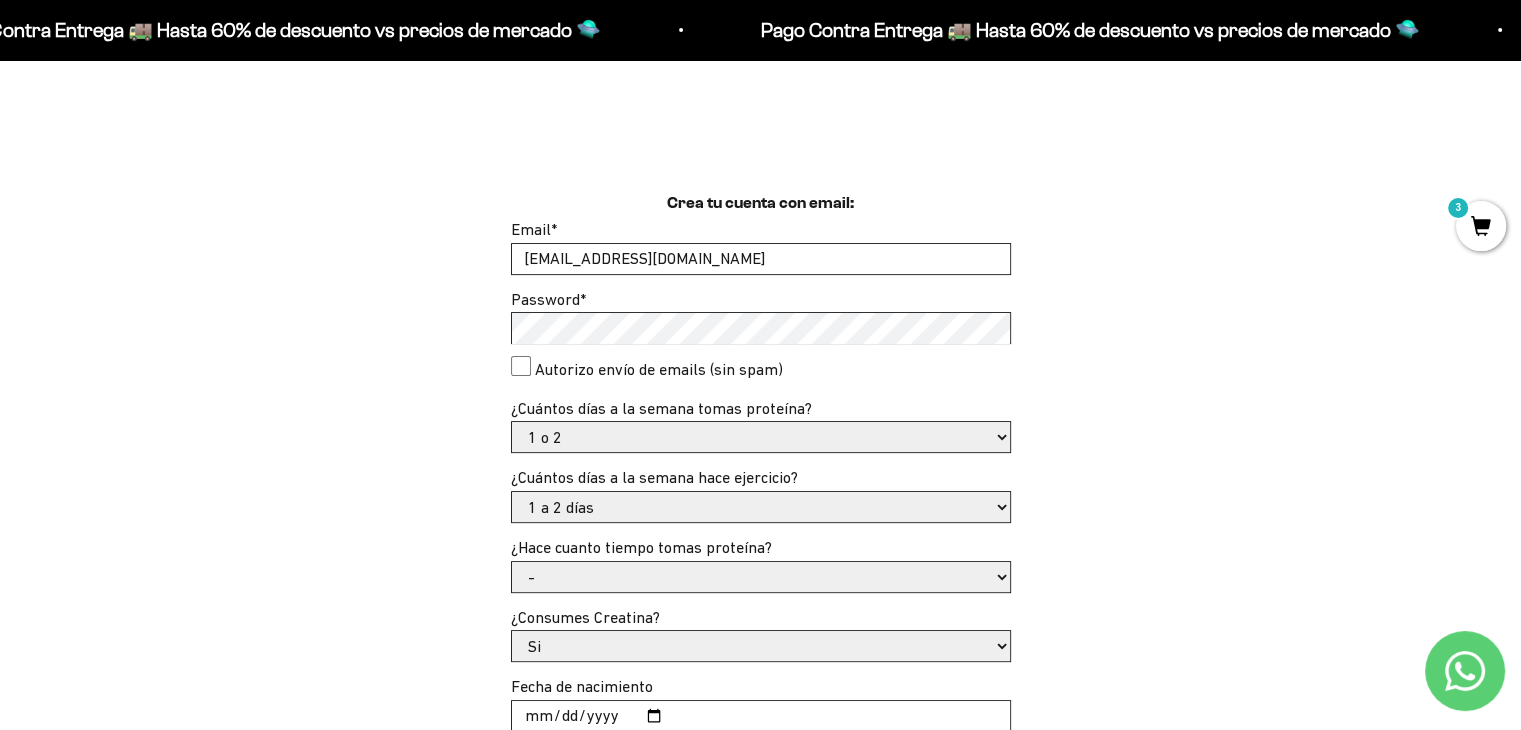 scroll, scrollTop: 487, scrollLeft: 0, axis: vertical 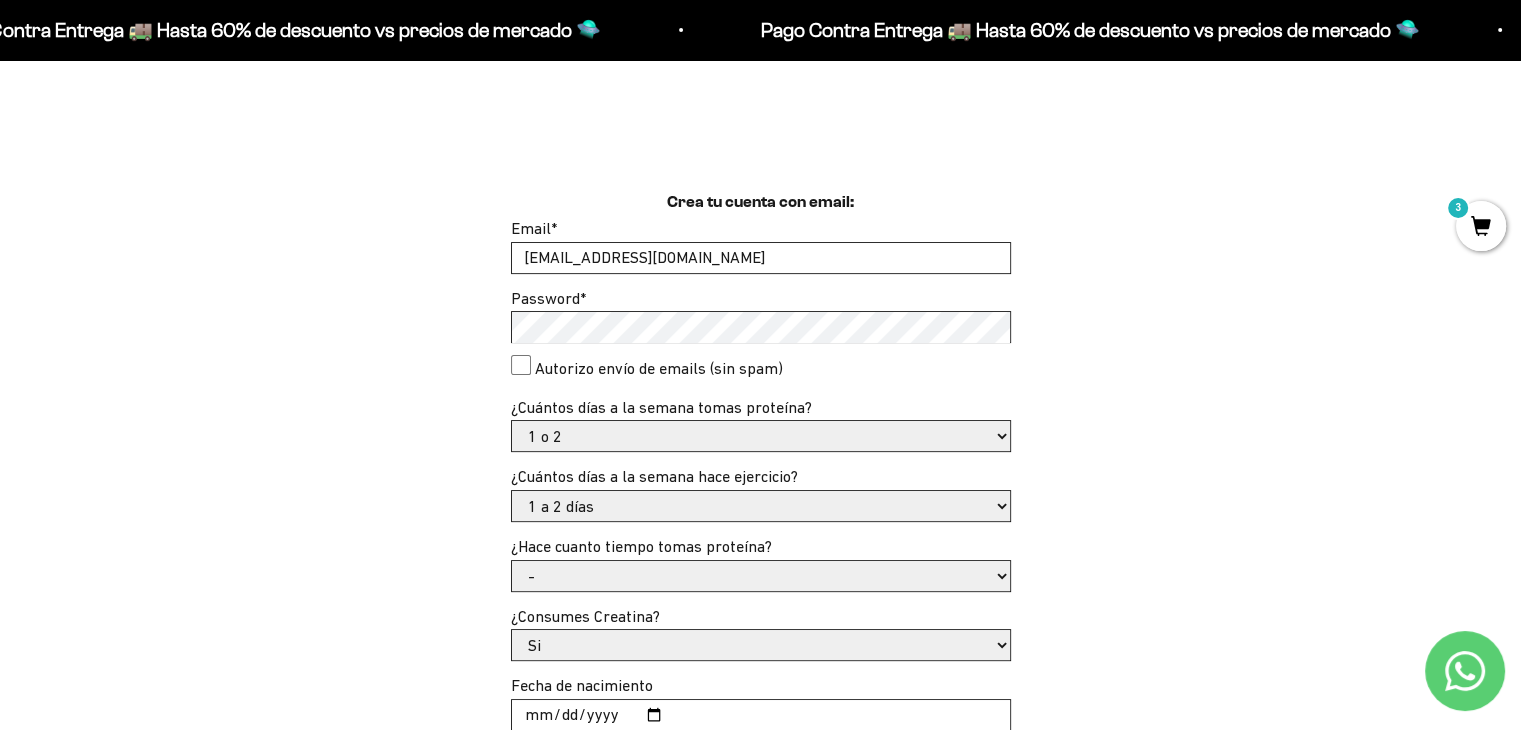 click on "-
Apenas estoy empezando
Menos de 6 meses
Hace más de 6 meses
Hace más de un año" at bounding box center (761, 576) 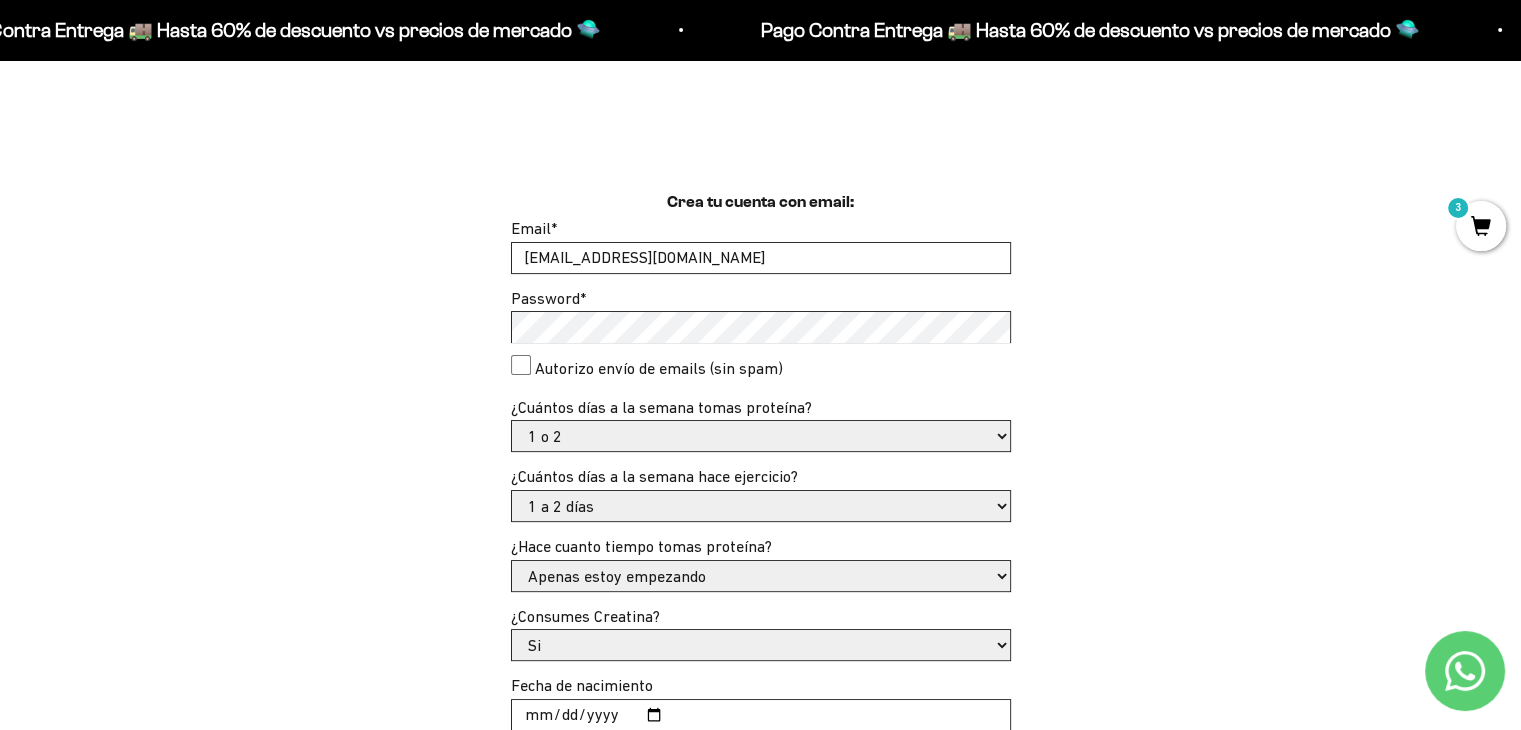 click on "-
Apenas estoy empezando
Menos de 6 meses
Hace más de 6 meses
Hace más de un año" at bounding box center (761, 576) 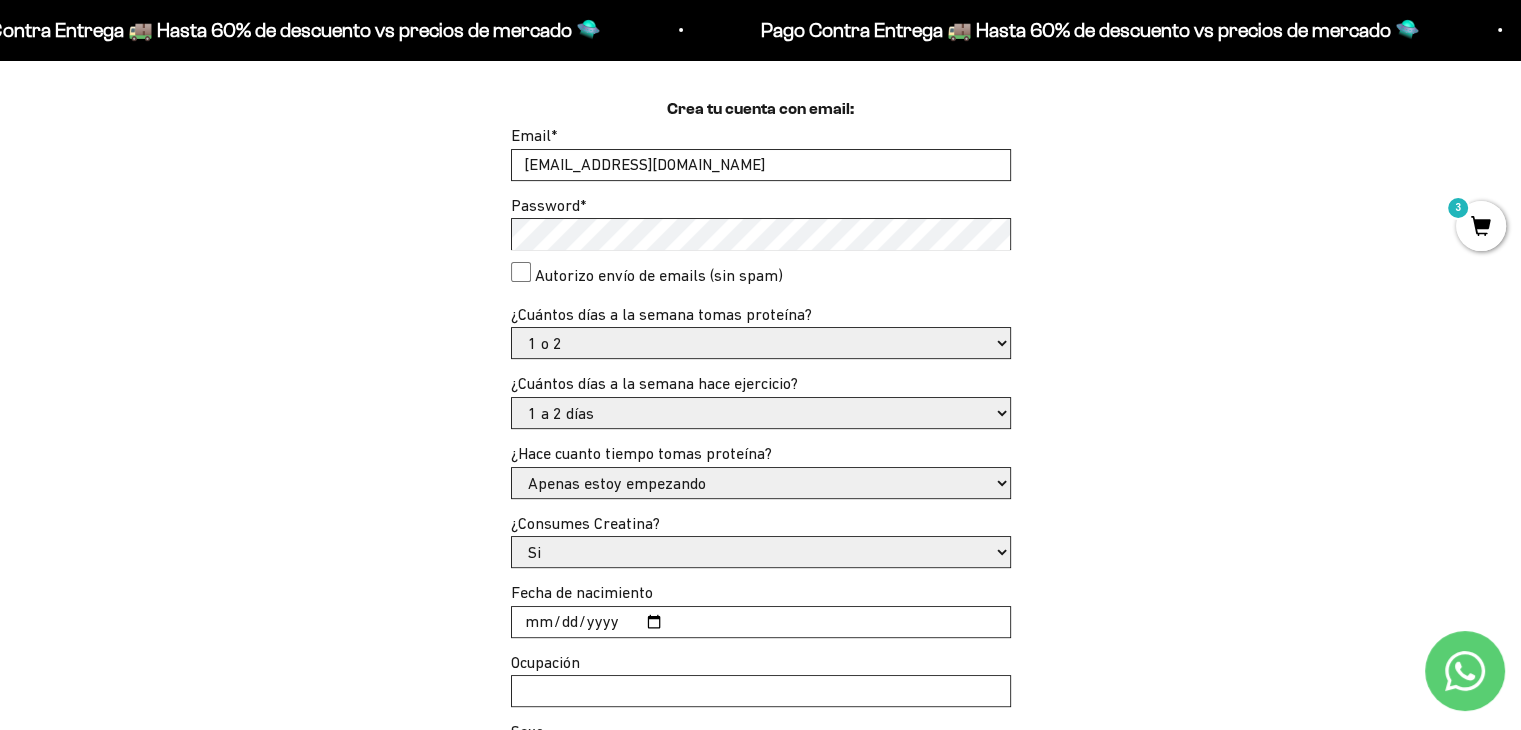 scroll, scrollTop: 616, scrollLeft: 0, axis: vertical 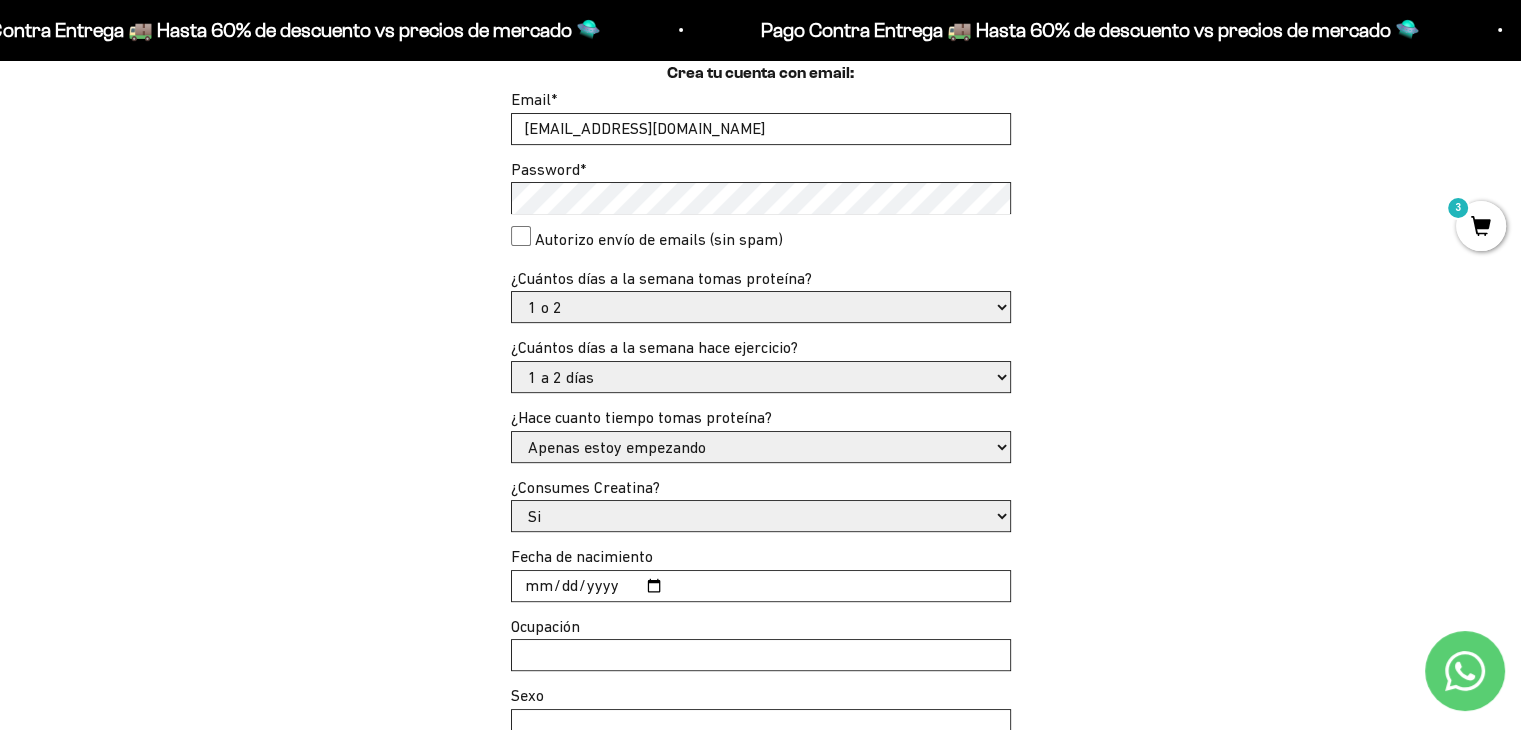 click on "Si
No" at bounding box center (761, 516) 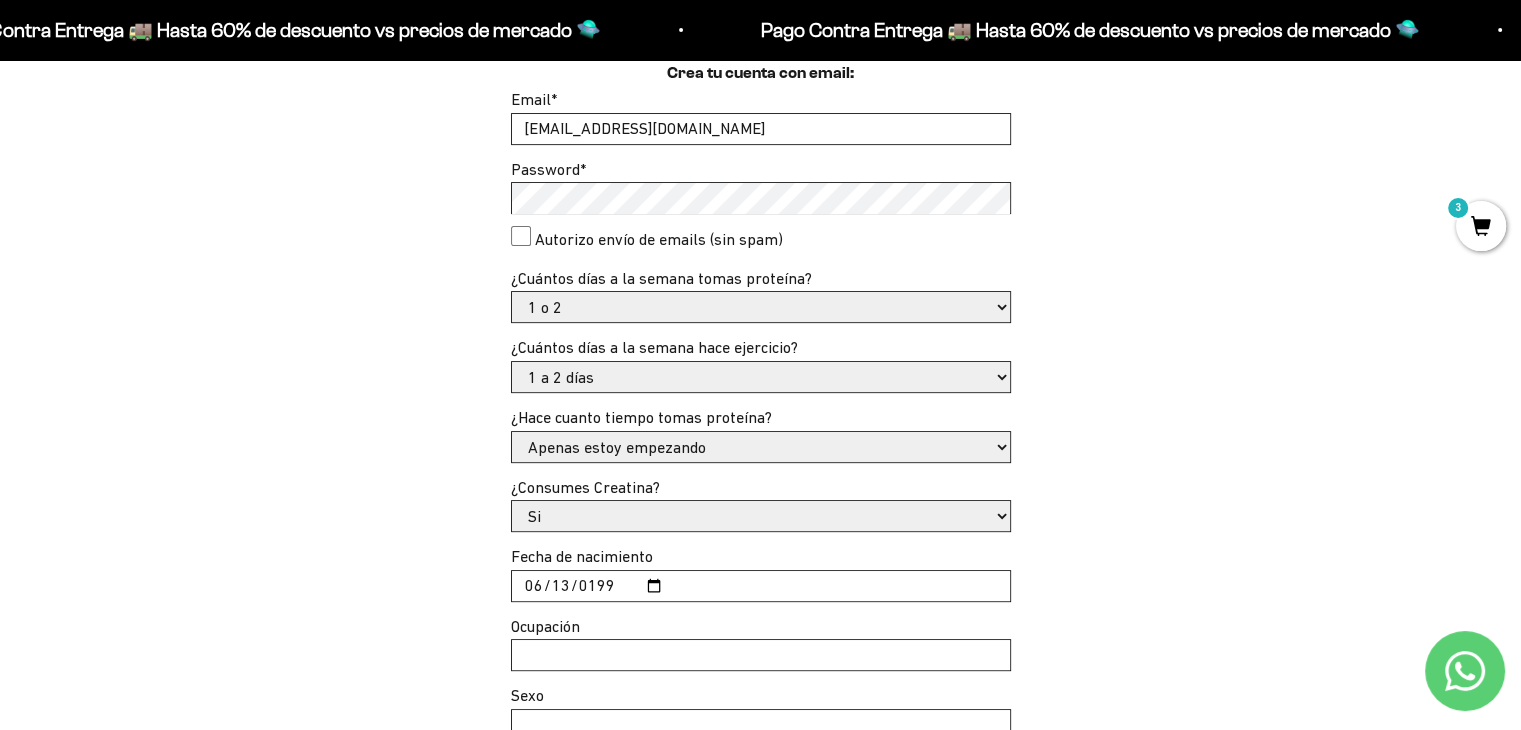 type on "1997-06-13" 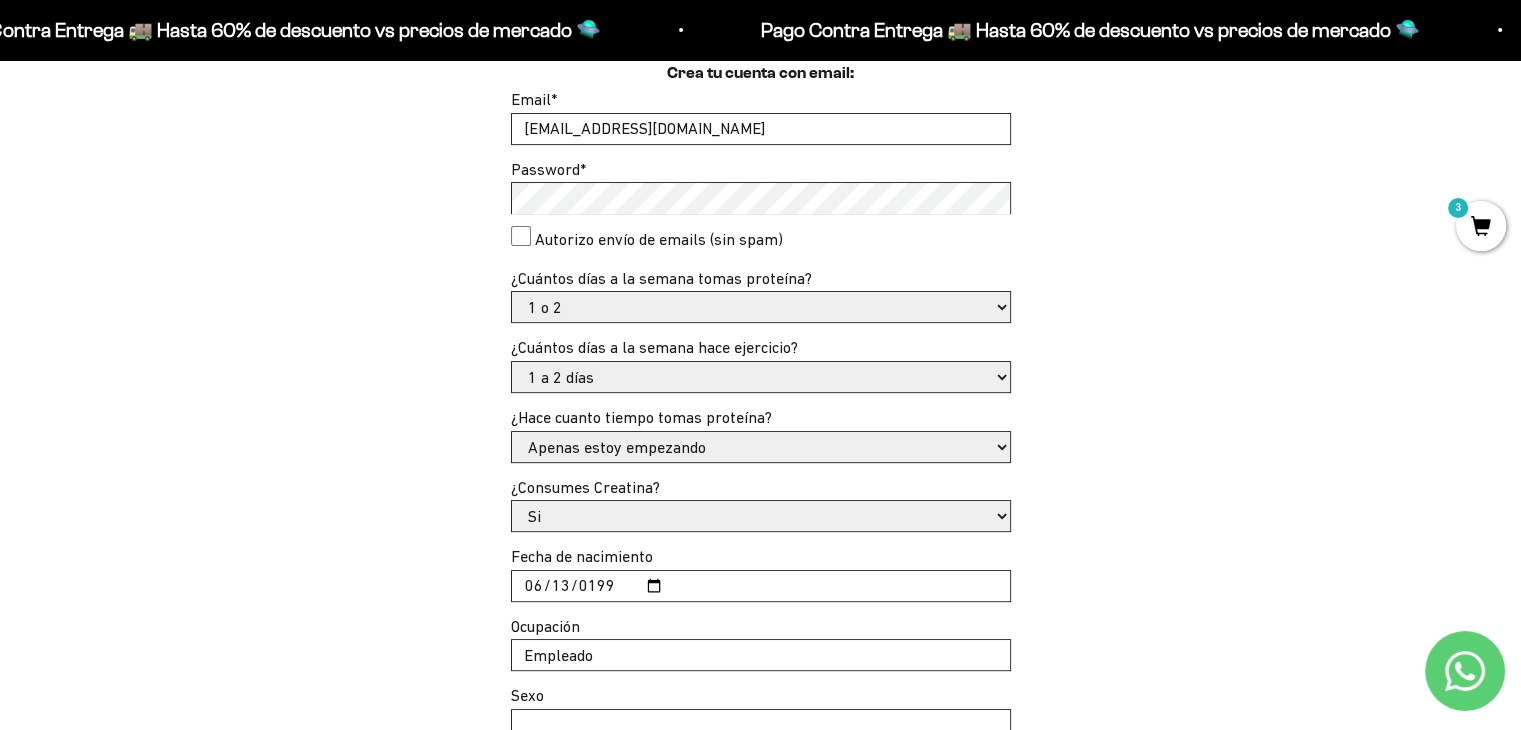 type on "Empleado" 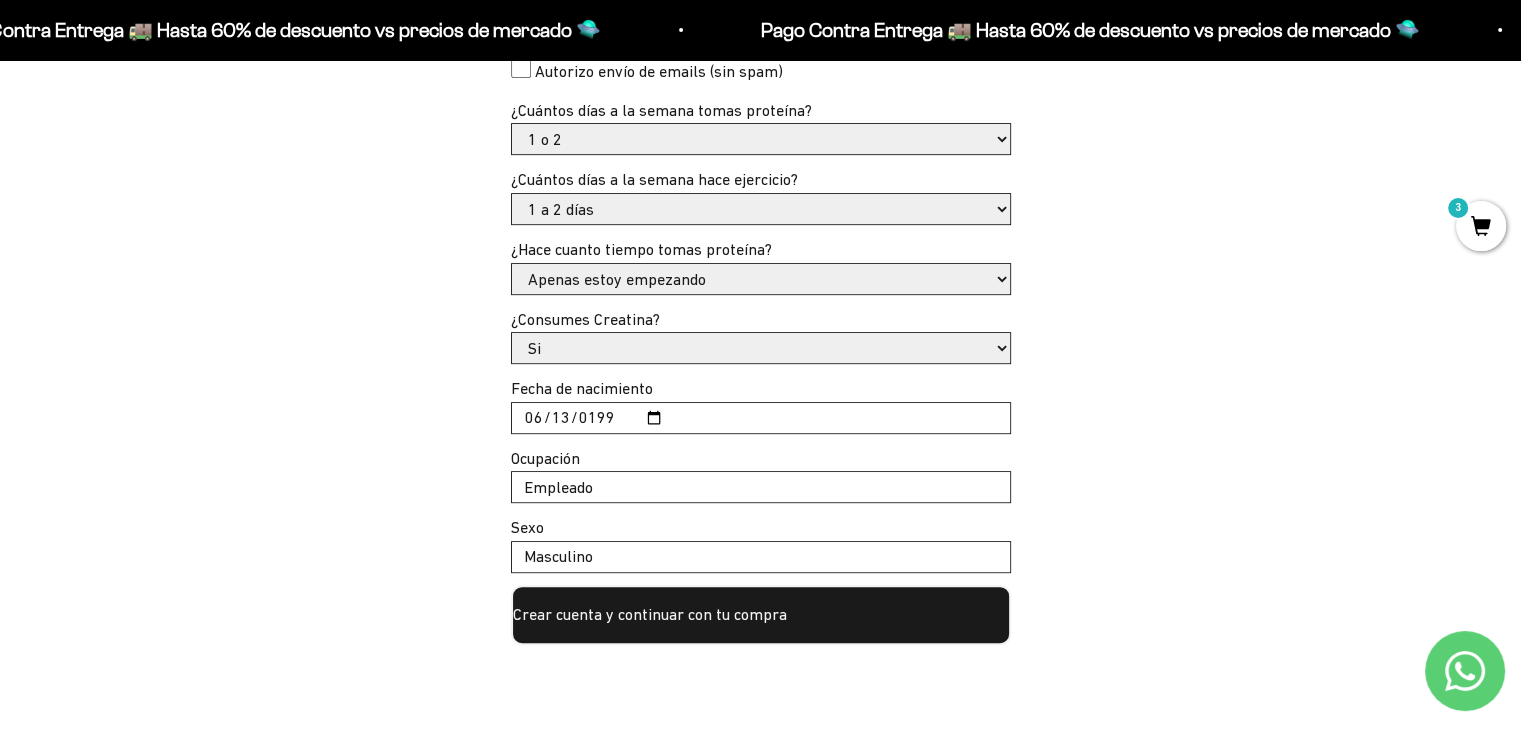 scroll, scrollTop: 786, scrollLeft: 0, axis: vertical 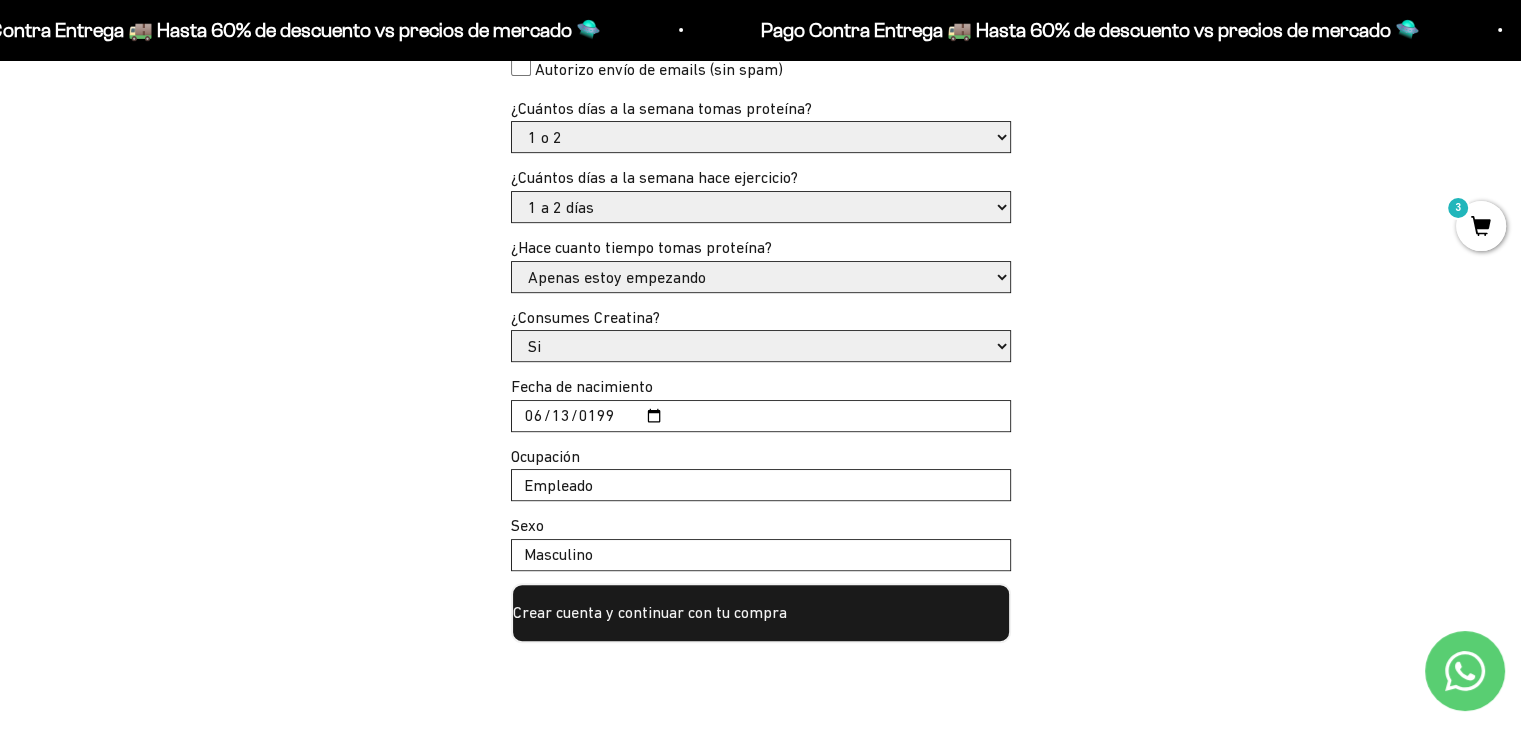 type on "Masculino" 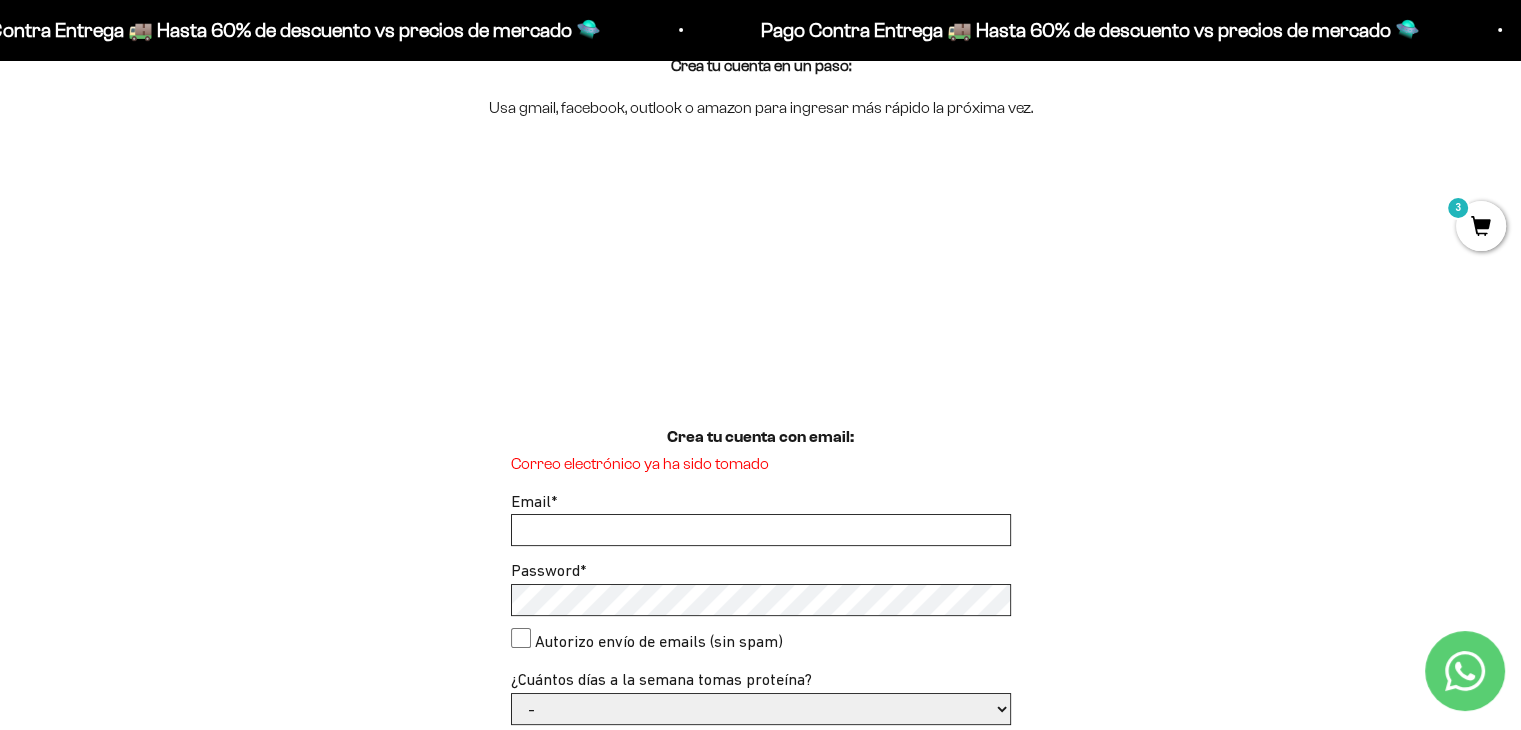 scroll, scrollTop: 256, scrollLeft: 0, axis: vertical 